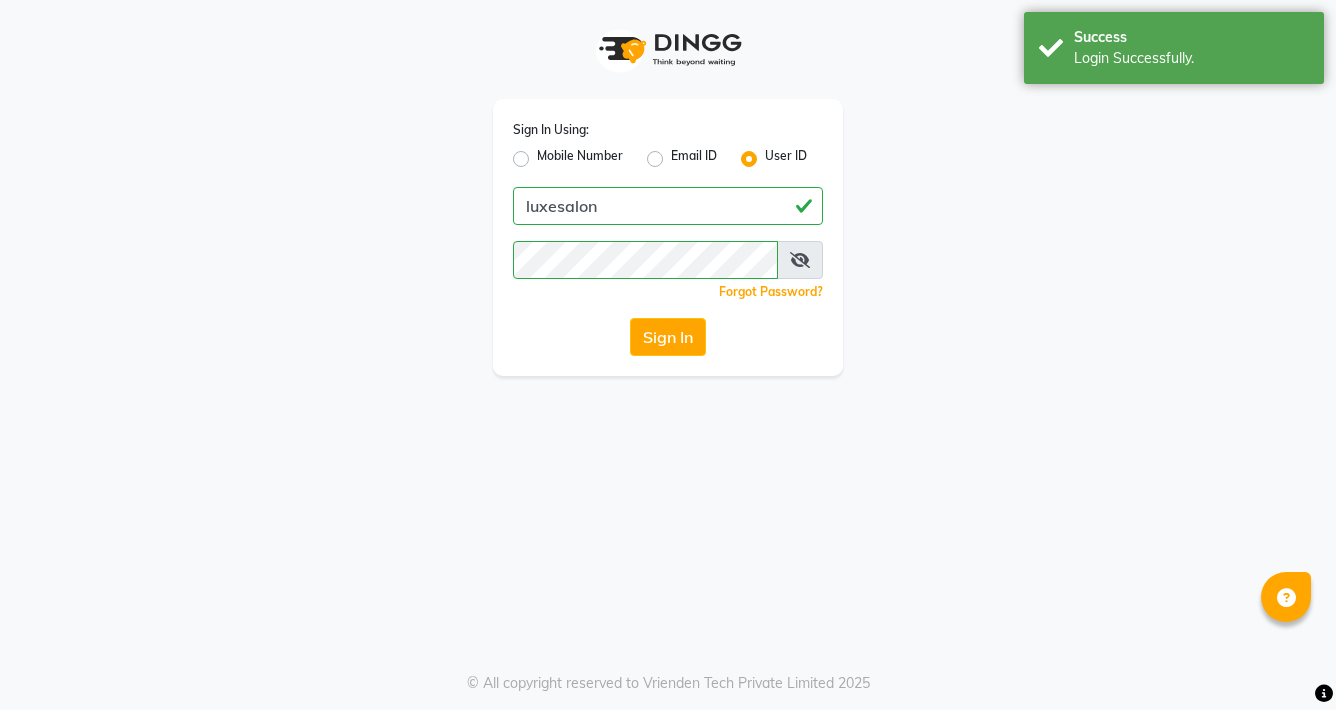 scroll, scrollTop: 0, scrollLeft: 0, axis: both 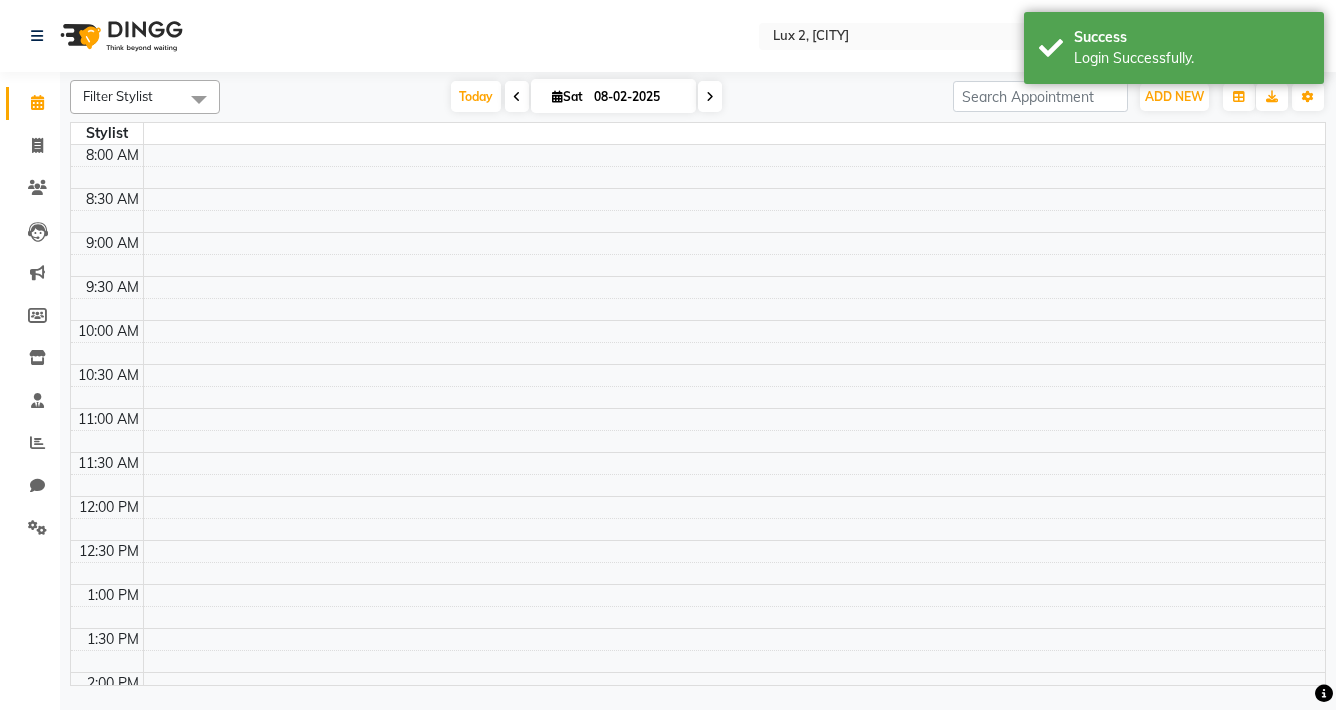 select on "en" 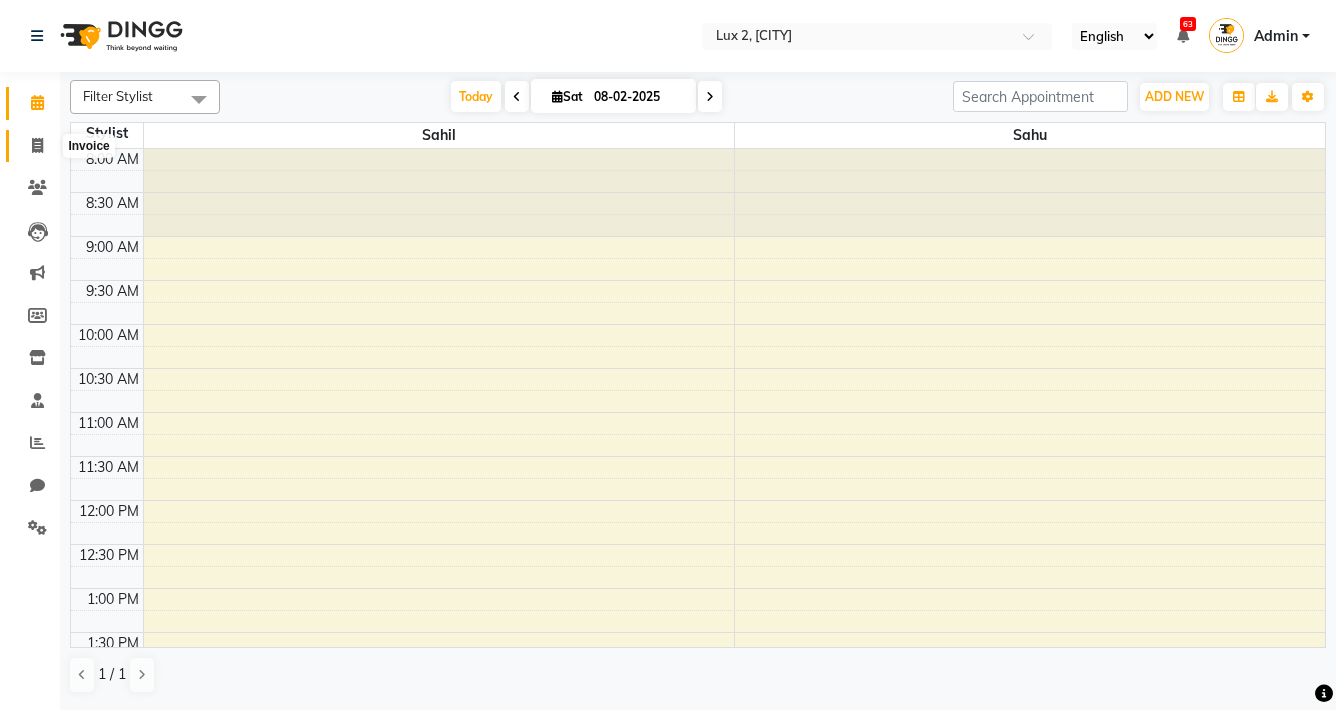click 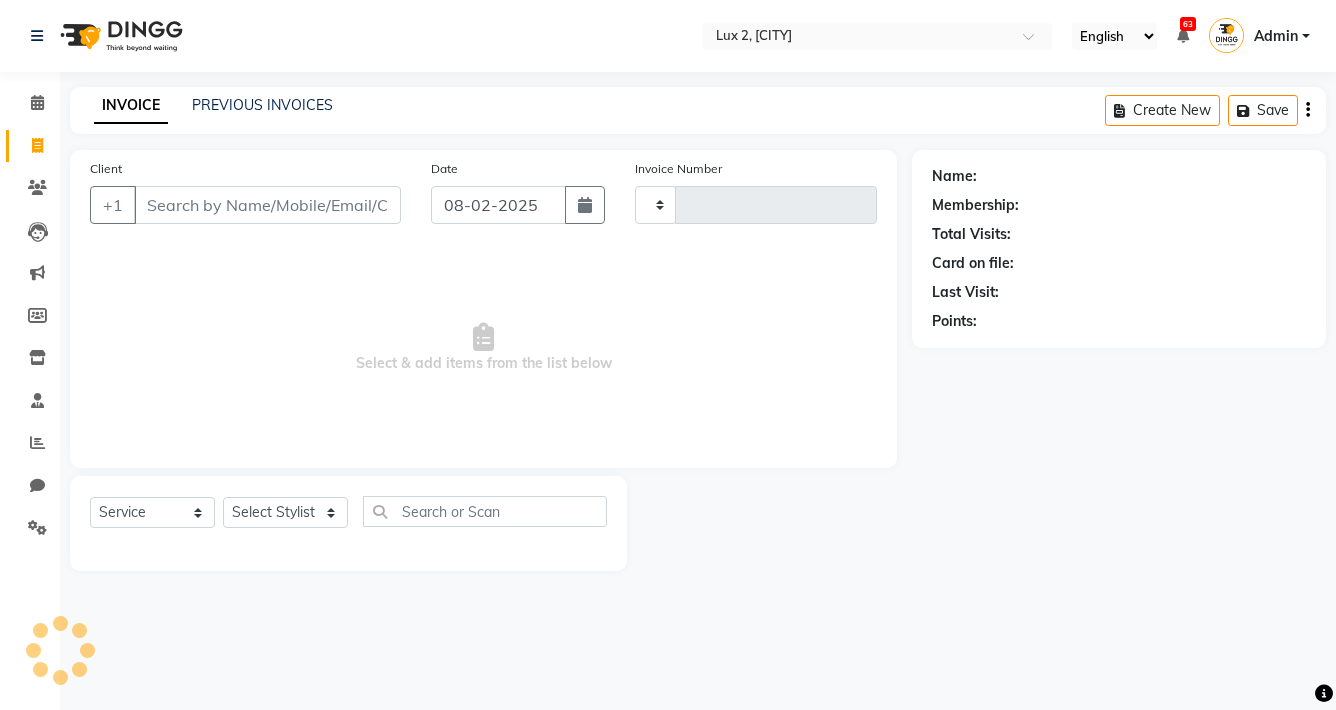 type on "00070" 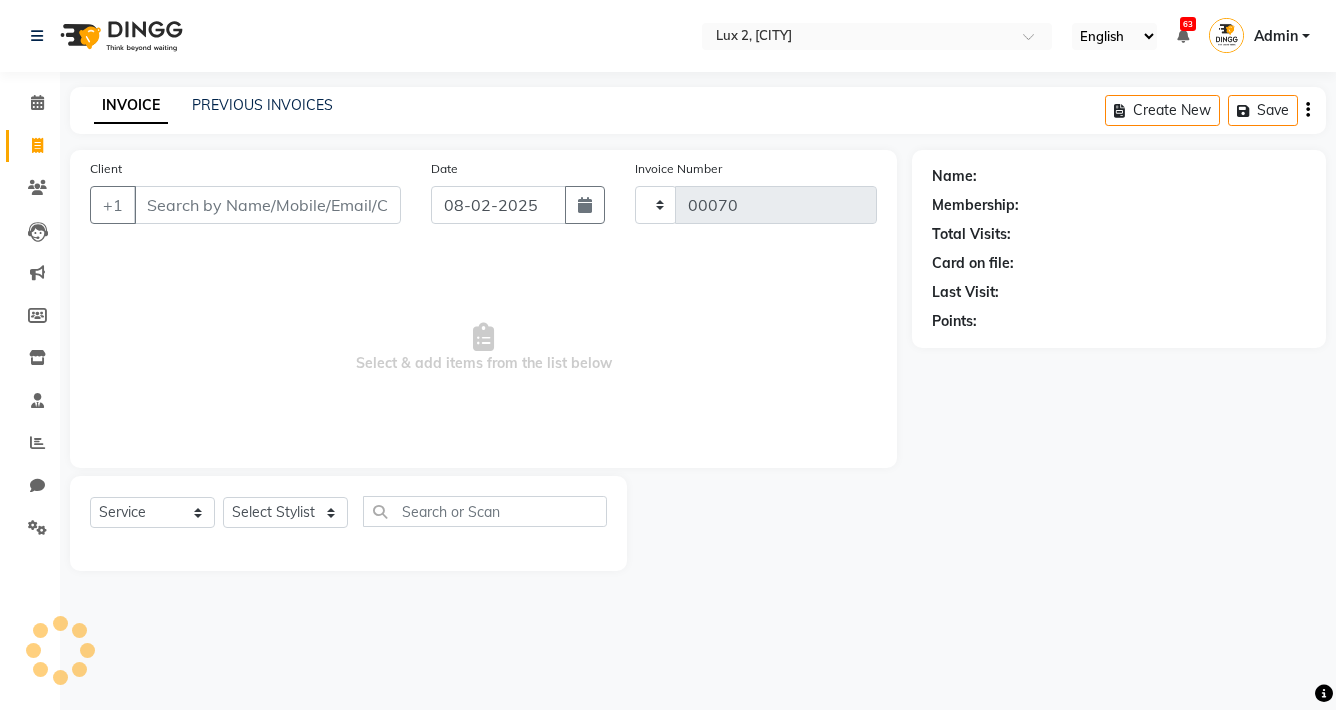 select on "185" 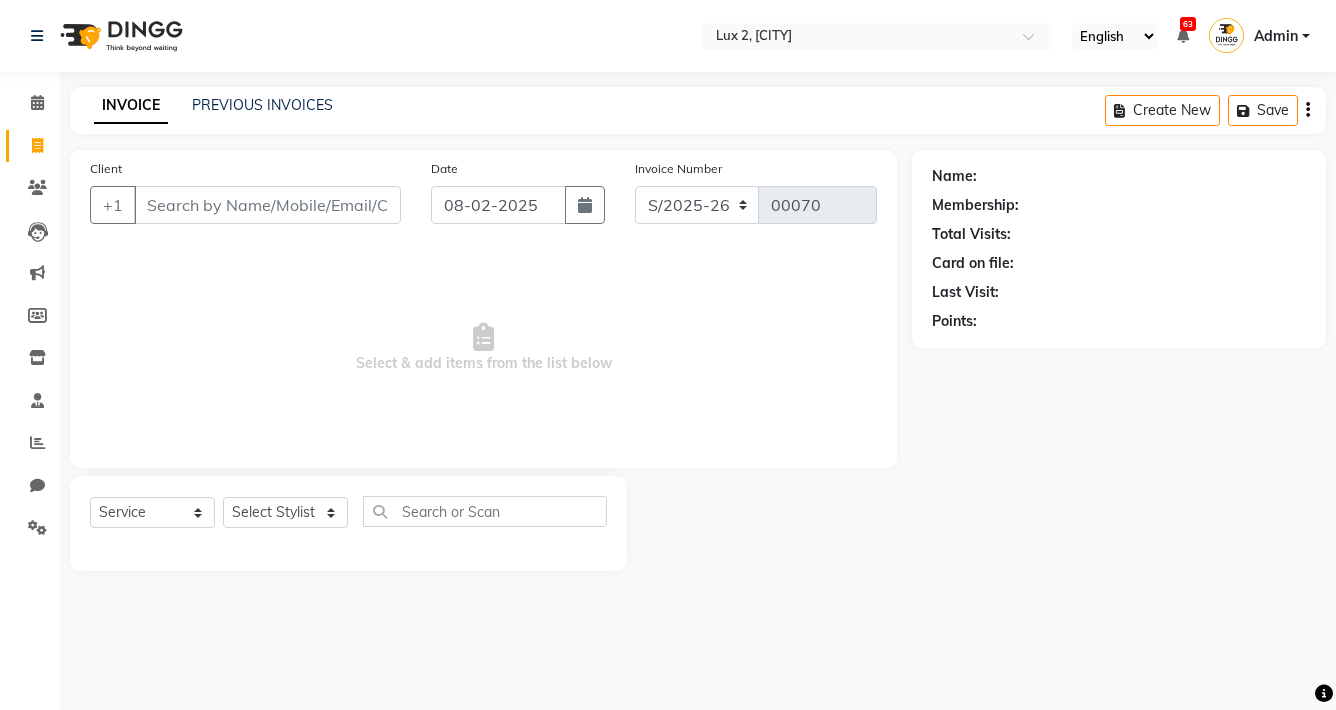 click on "Client" at bounding box center (267, 205) 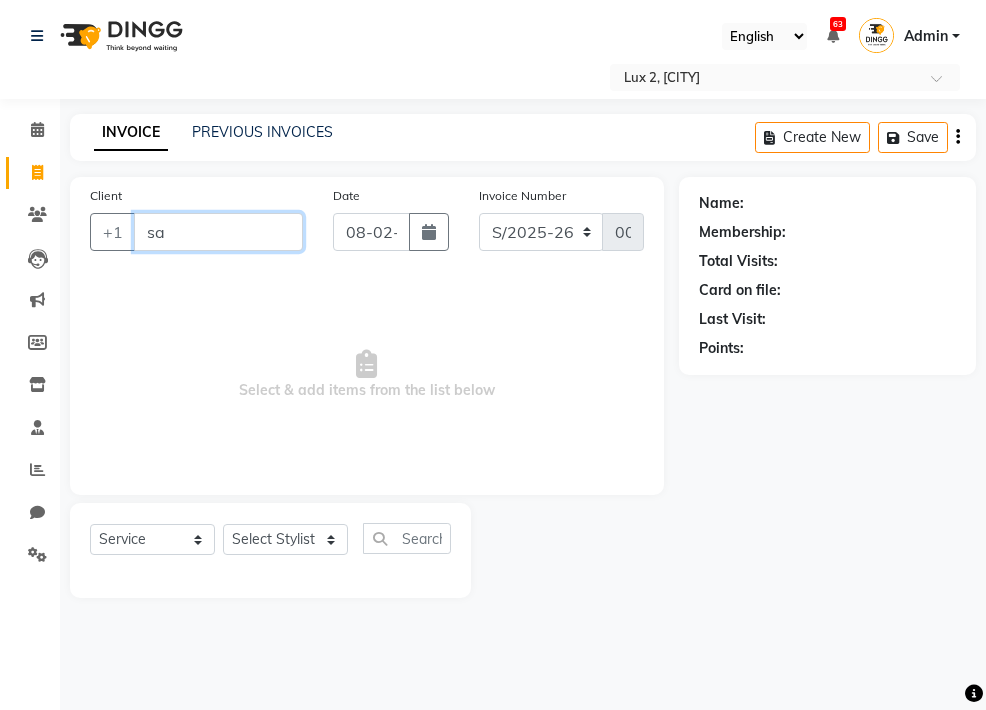 click on "sa" at bounding box center [218, 232] 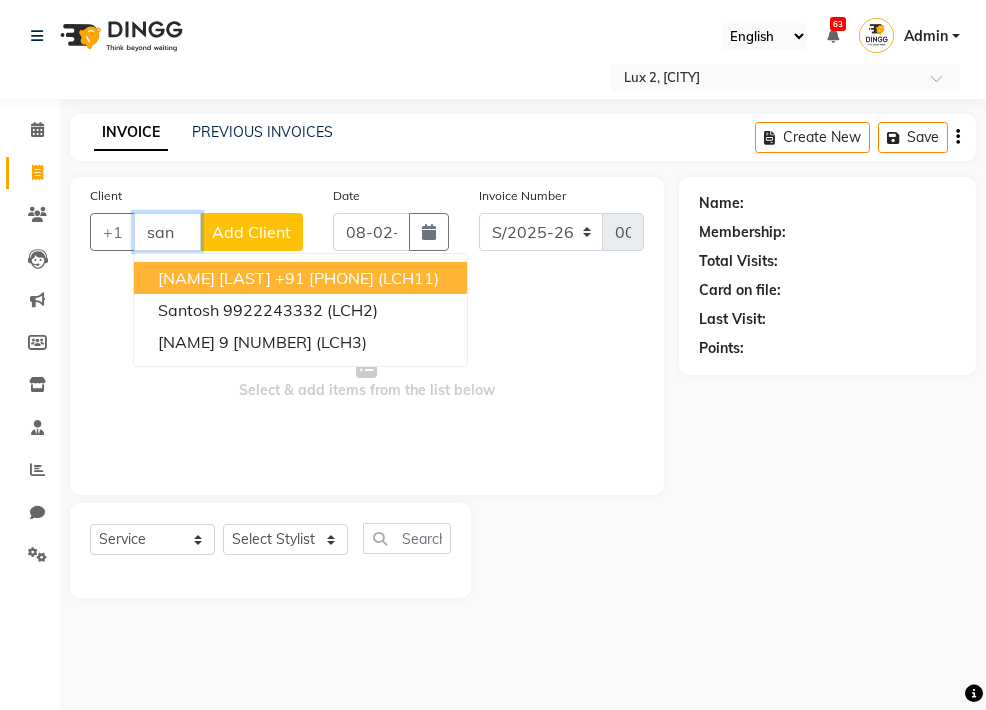 click on "[PERSON]" at bounding box center [214, 278] 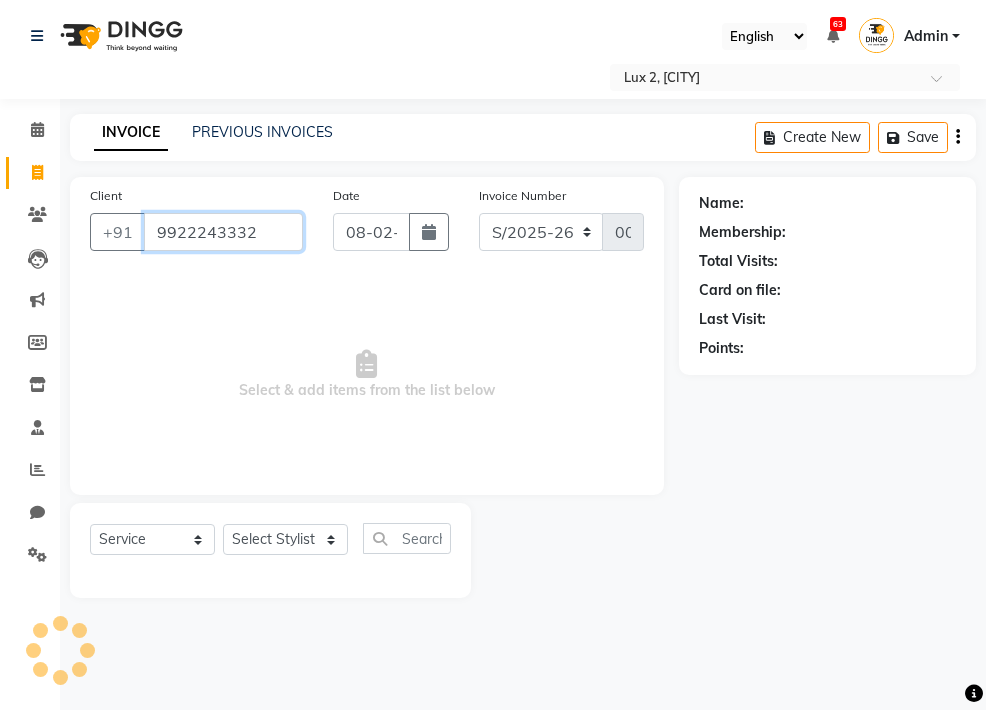 type on "9922243332" 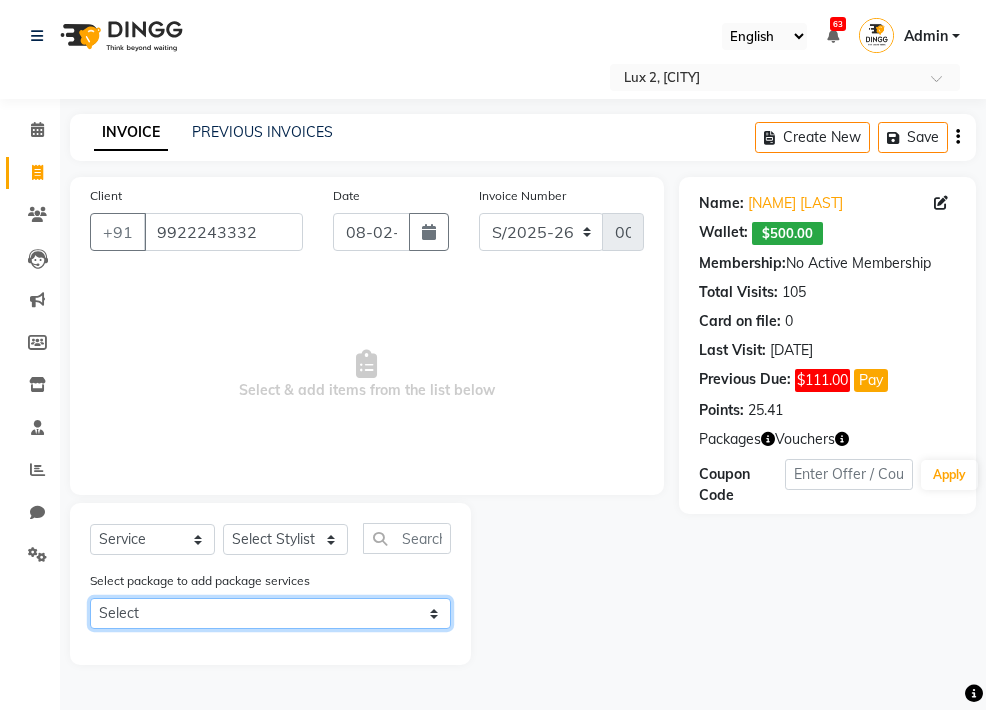 click on "Select testing package testing package" 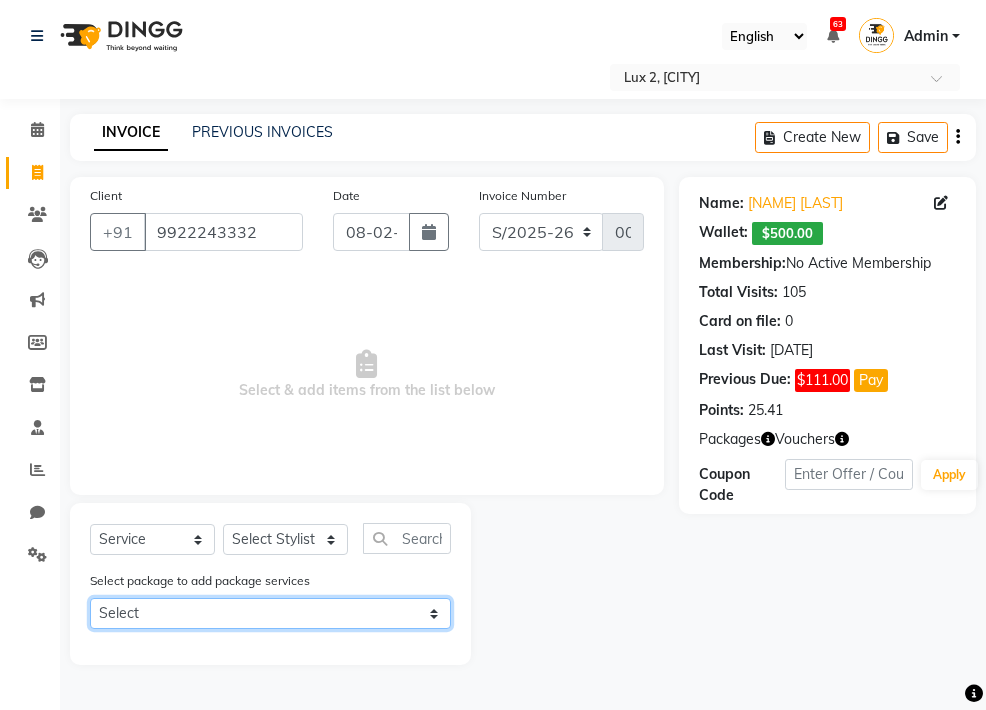 select on "1: Object" 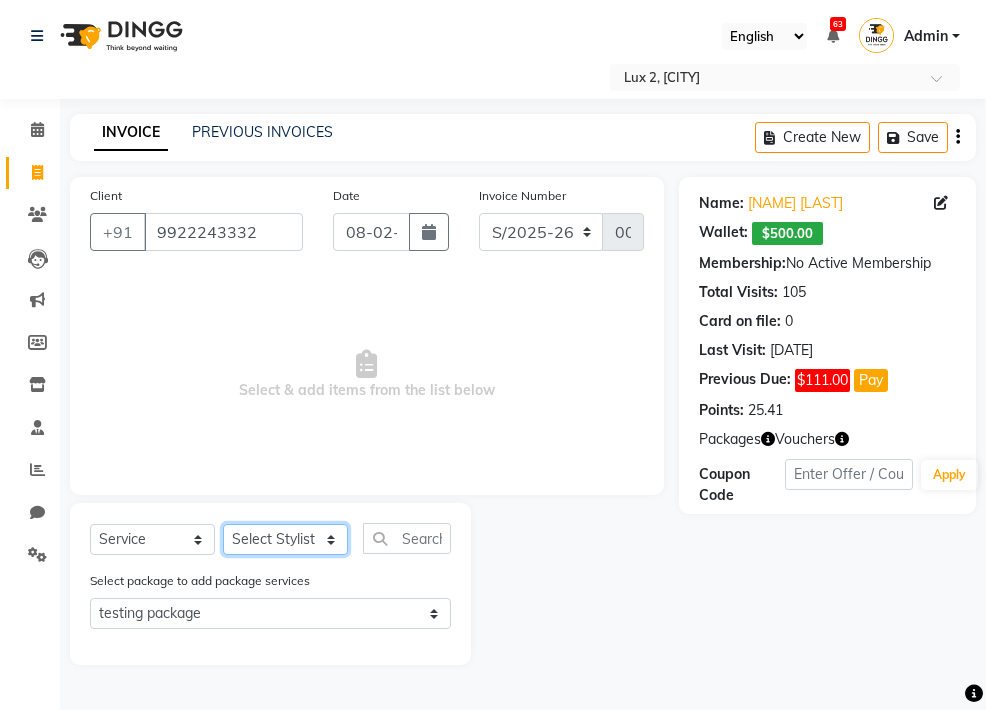 click on "Select Stylist Sahil Sahu" 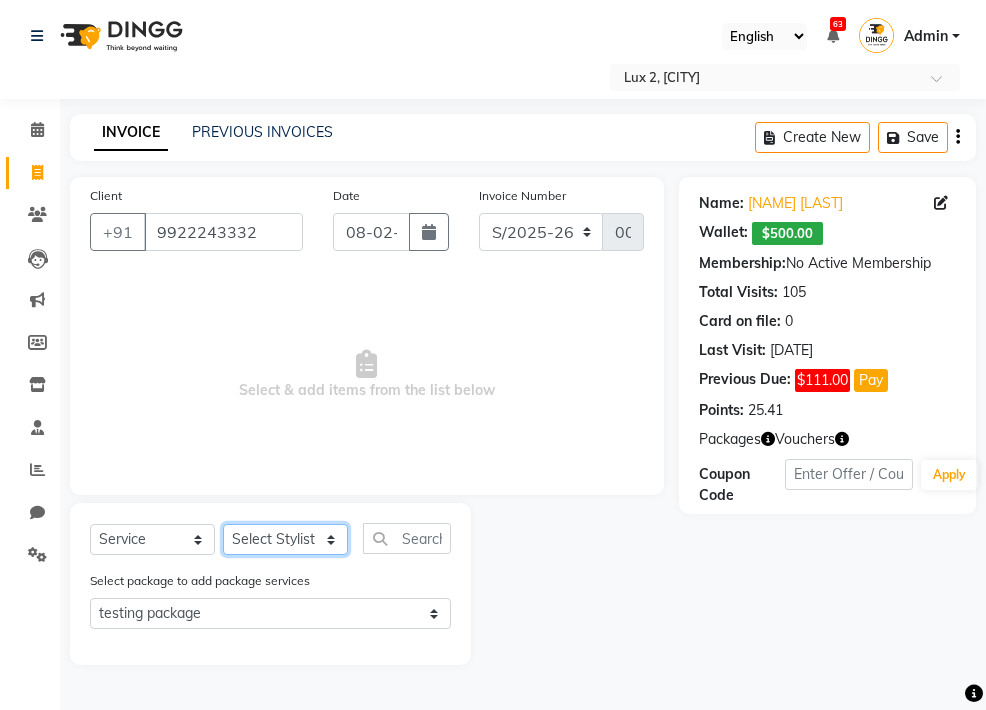 select on "1367" 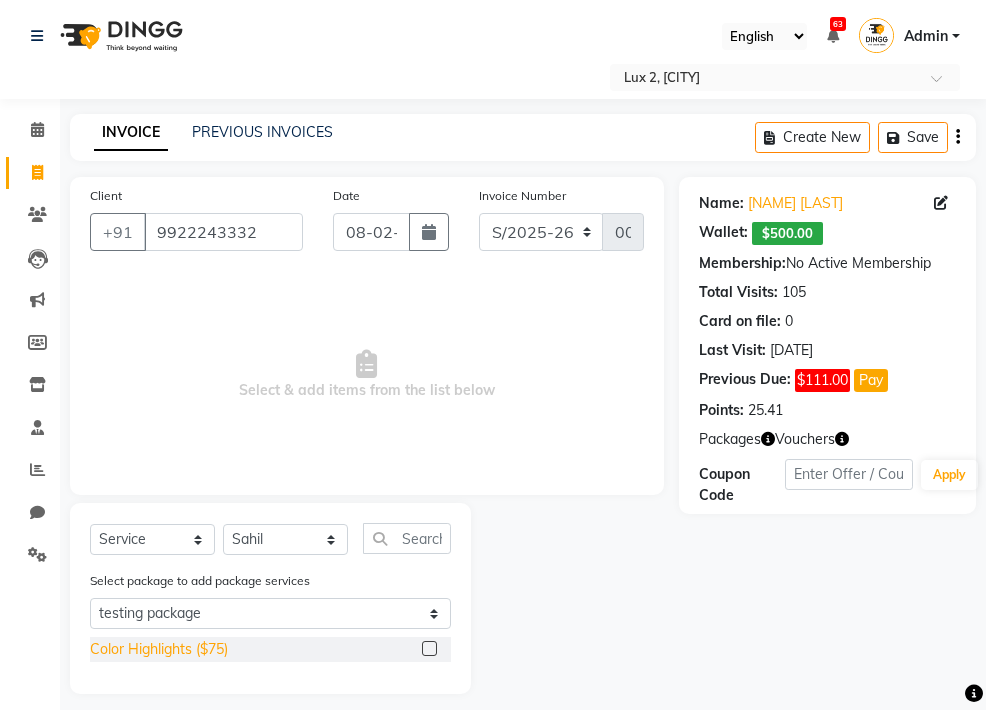 click on "Color Highlights ($75)" 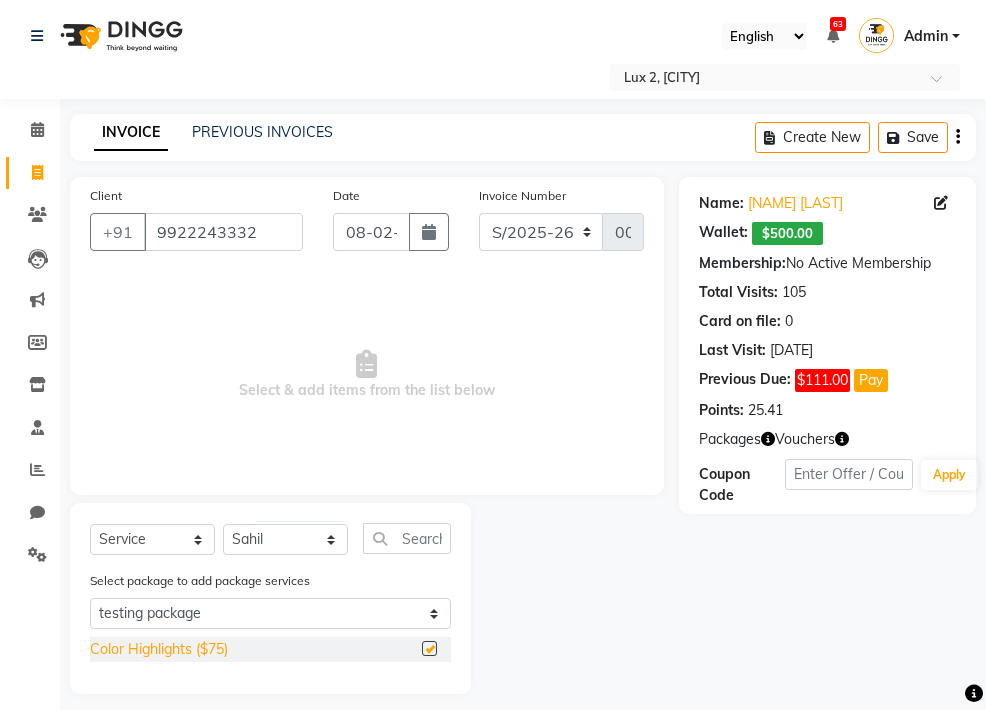 checkbox on "true" 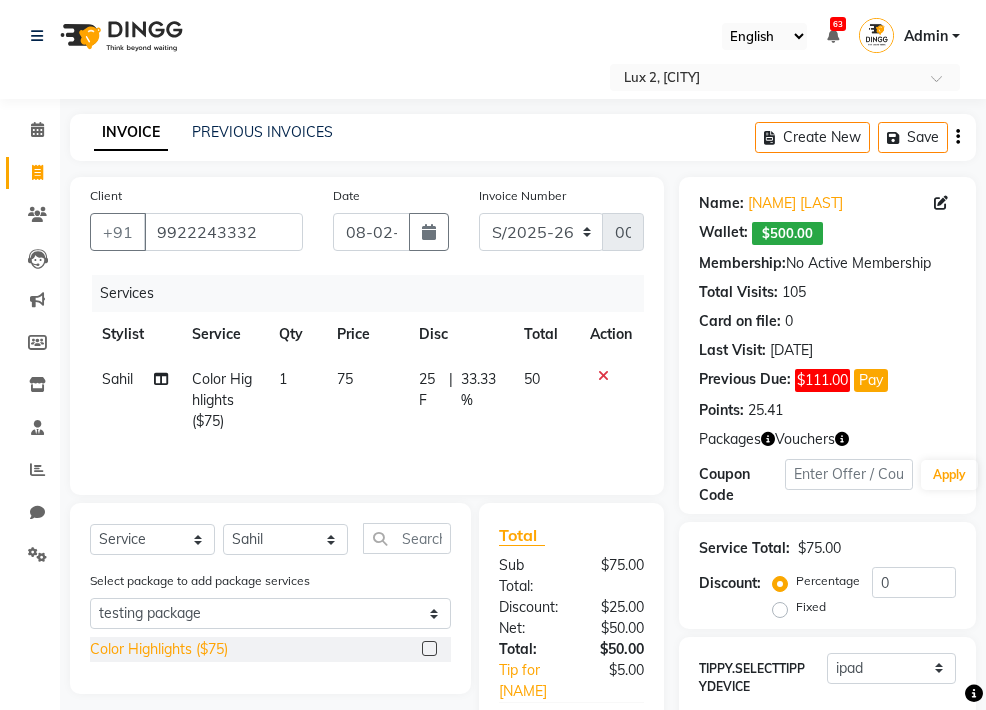 checkbox on "false" 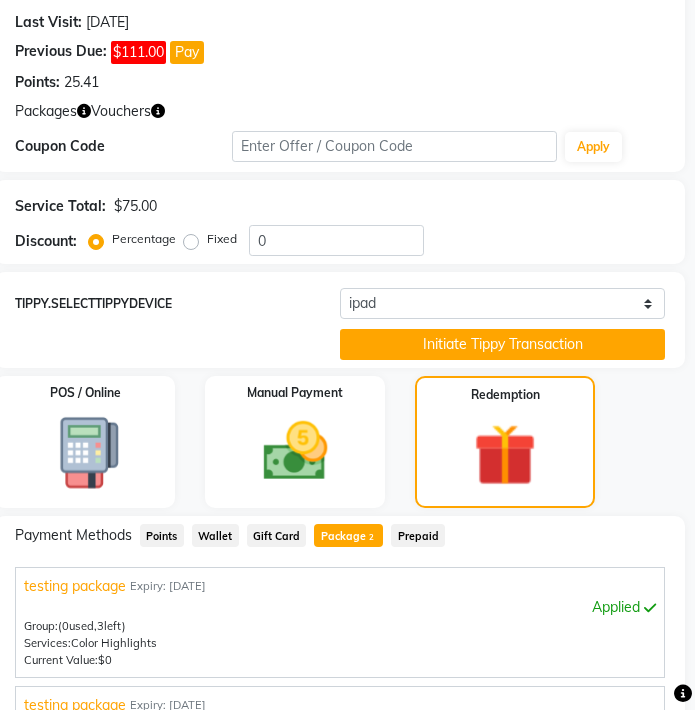 scroll, scrollTop: 1062, scrollLeft: 0, axis: vertical 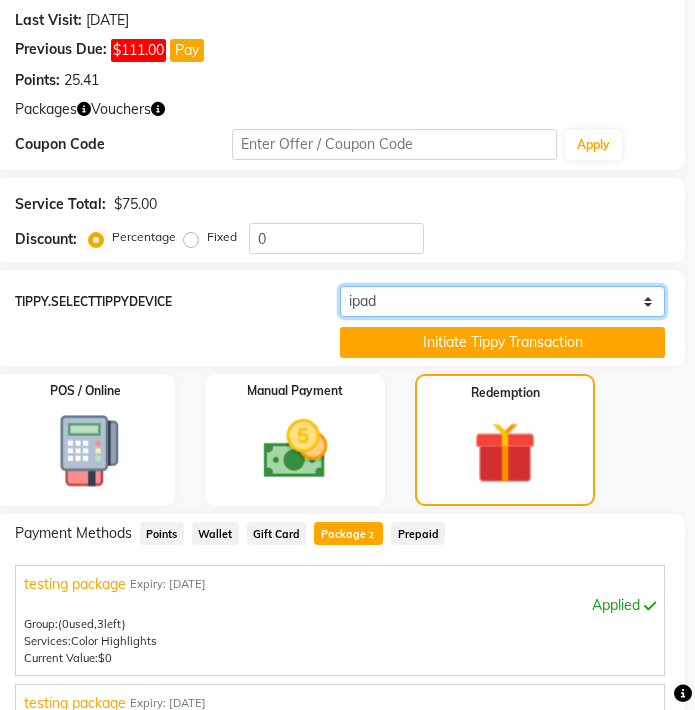 click on "Select  ipad" 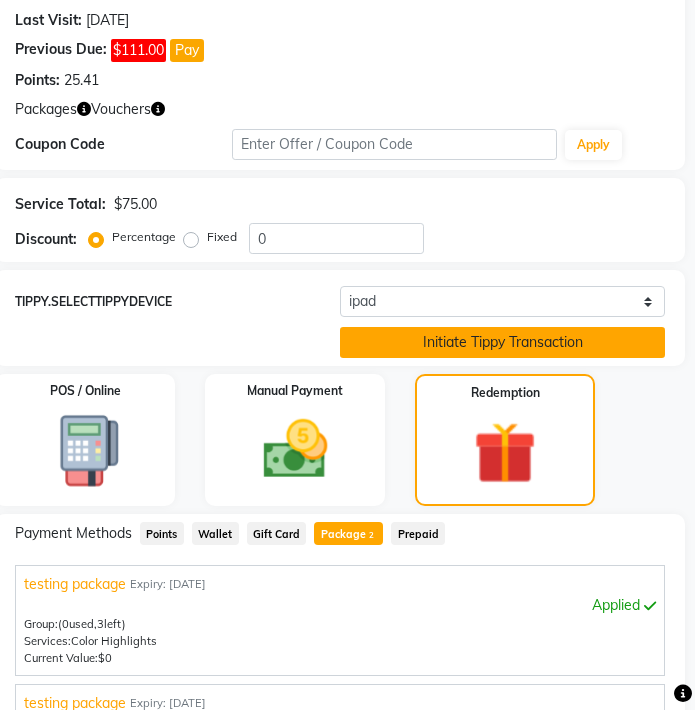 click on "Initiate Tippy Transaction" 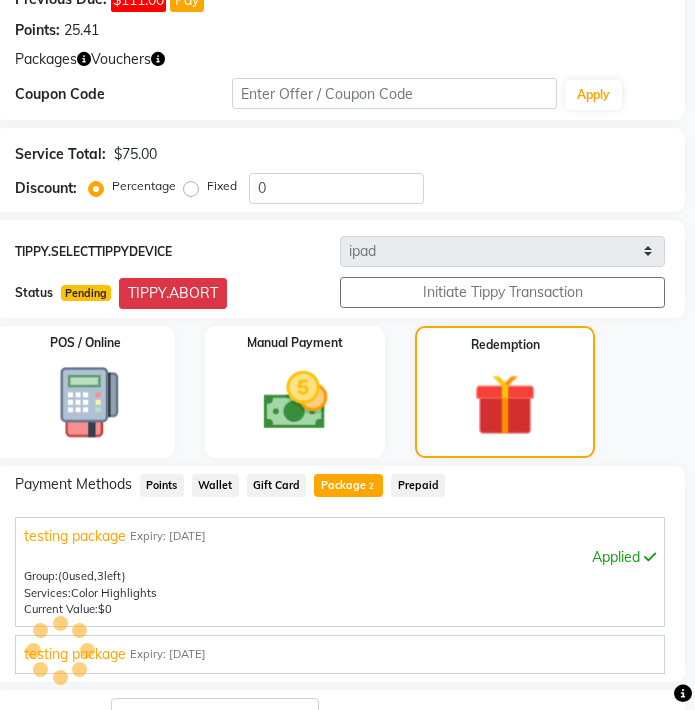 scroll, scrollTop: 1012, scrollLeft: 0, axis: vertical 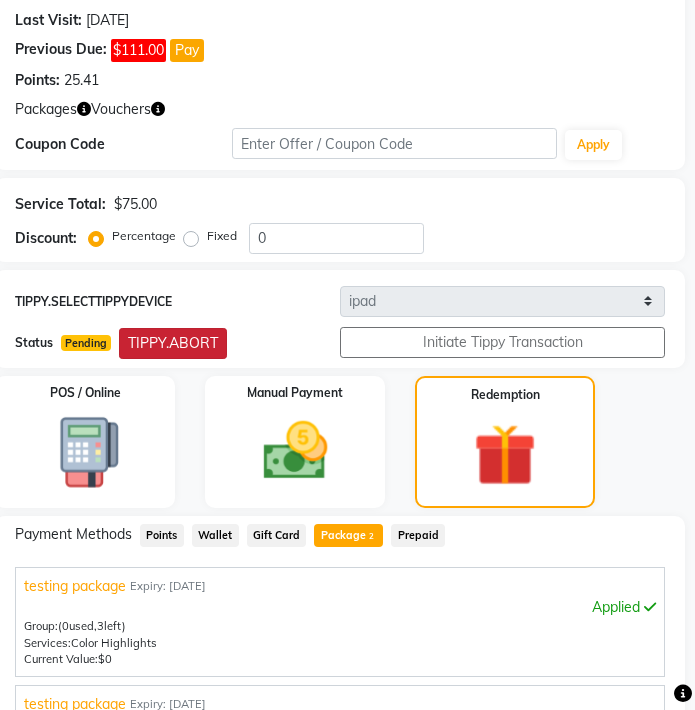 click on "TIPPY.ABORT" 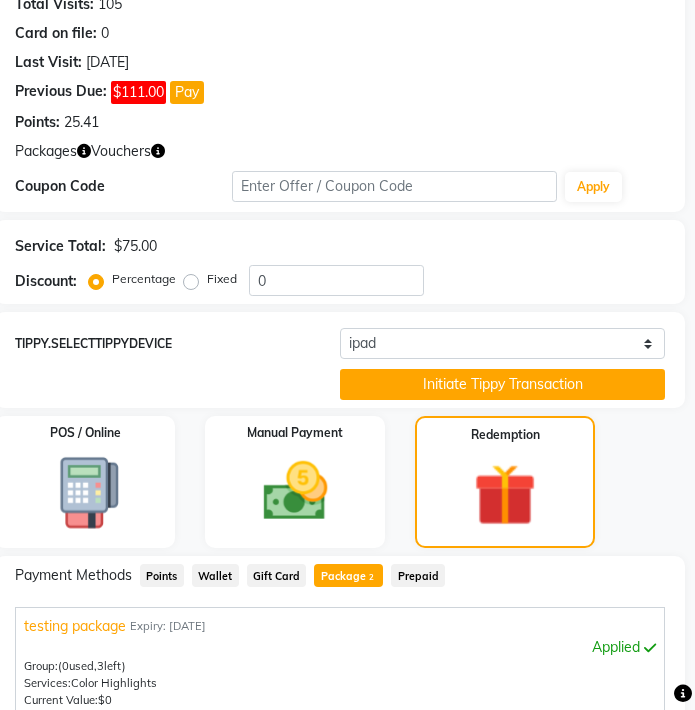 scroll, scrollTop: 1019, scrollLeft: 0, axis: vertical 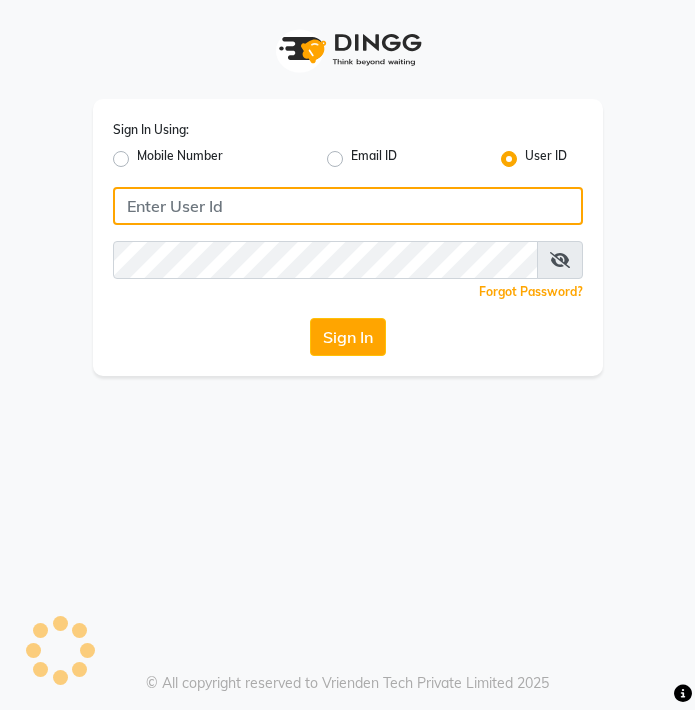 type on "luxesalon" 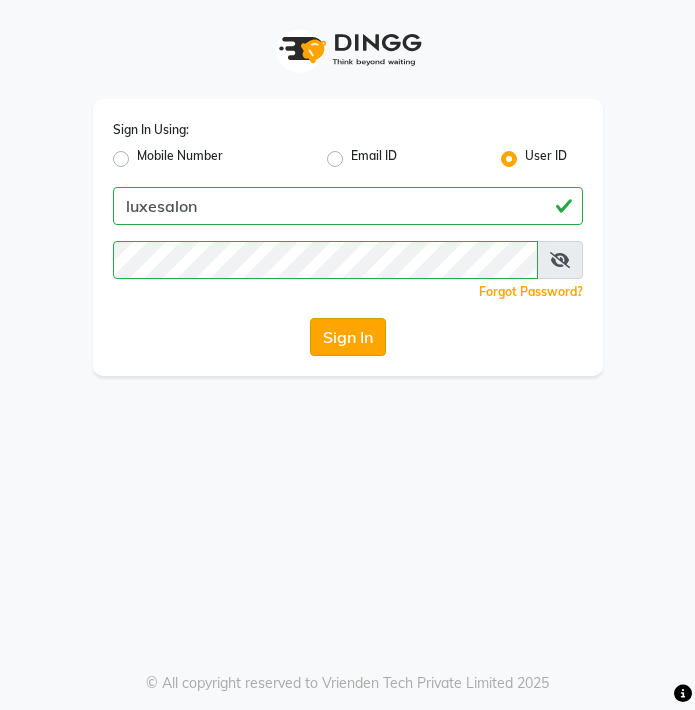click on "Sign In" 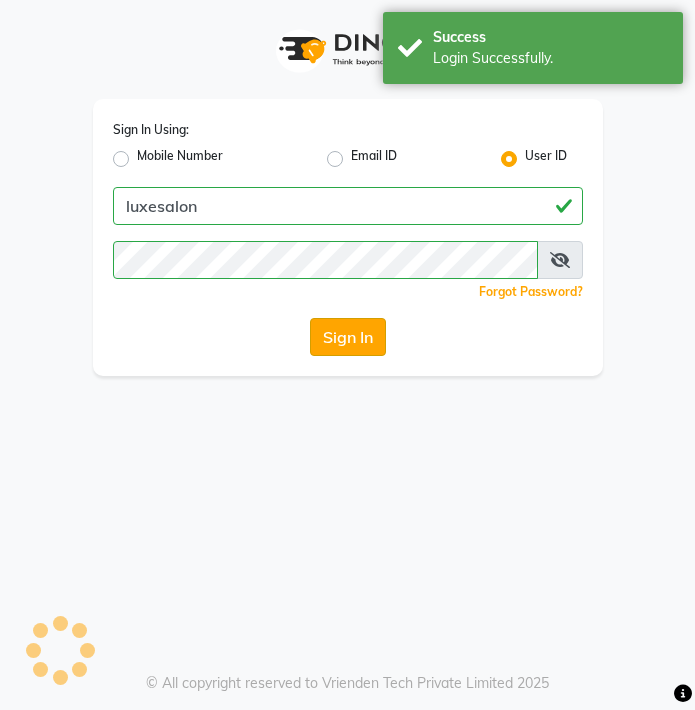 select on "84" 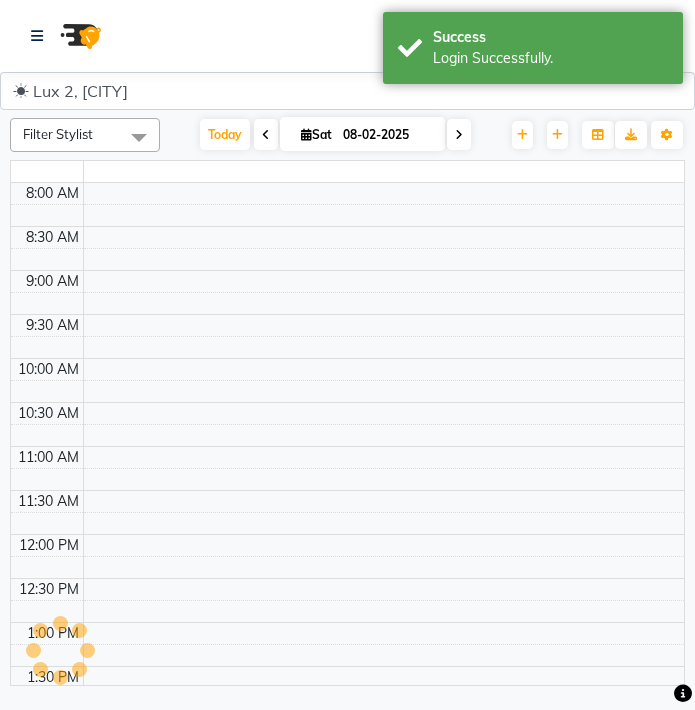 select on "en" 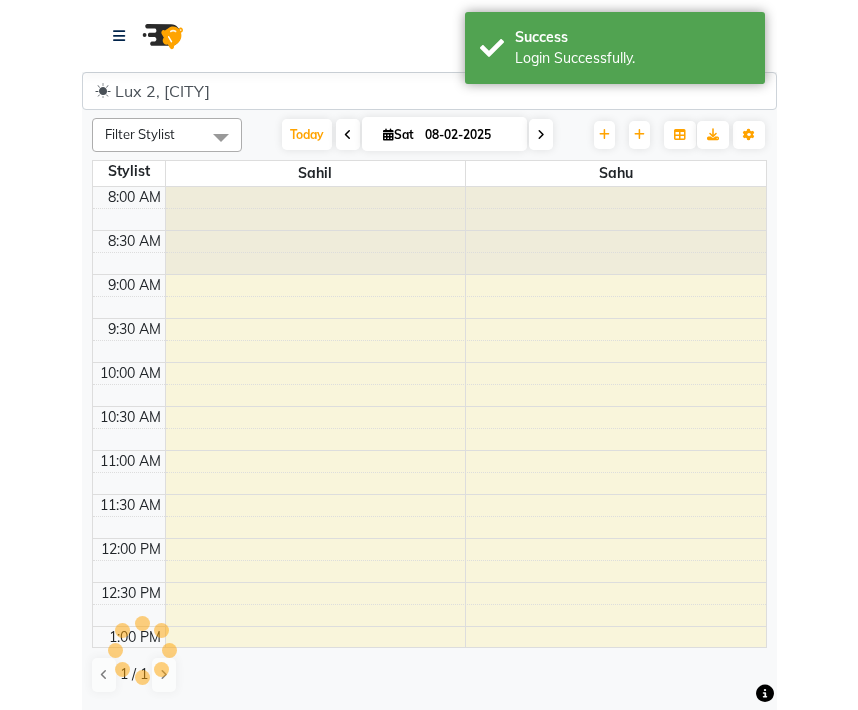 scroll, scrollTop: 529, scrollLeft: 0, axis: vertical 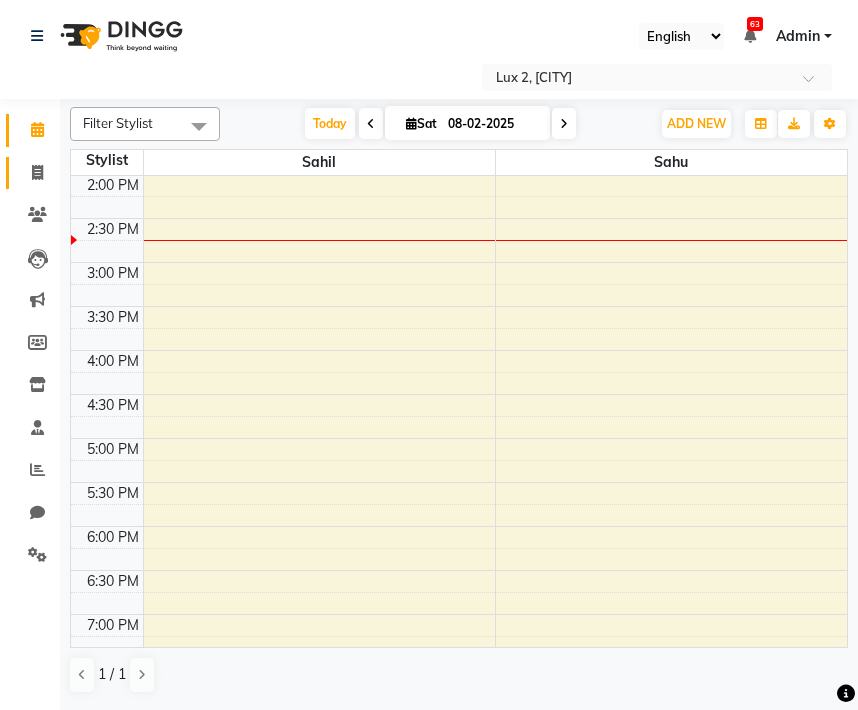 click 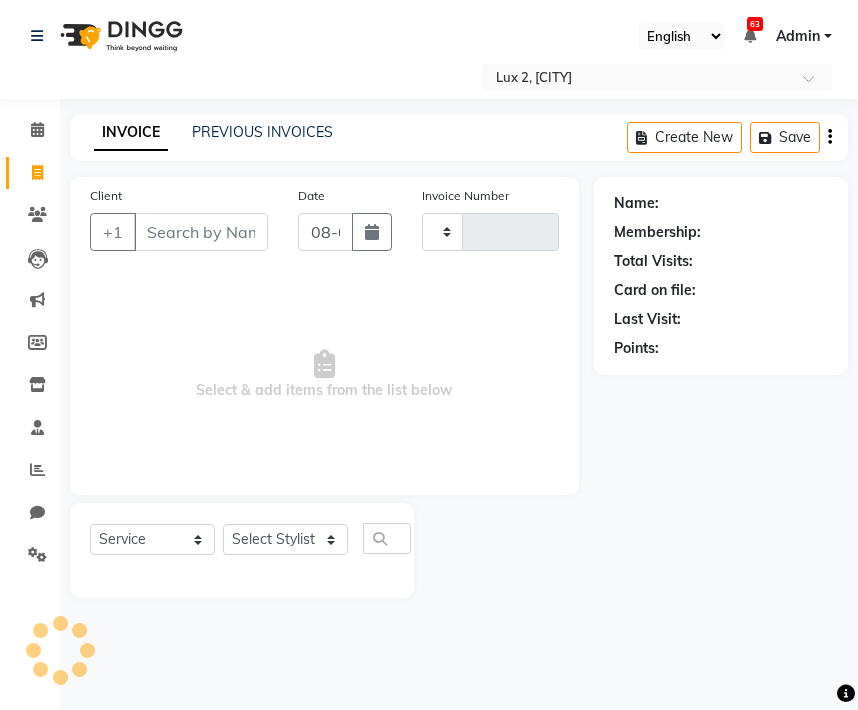 type on "00070" 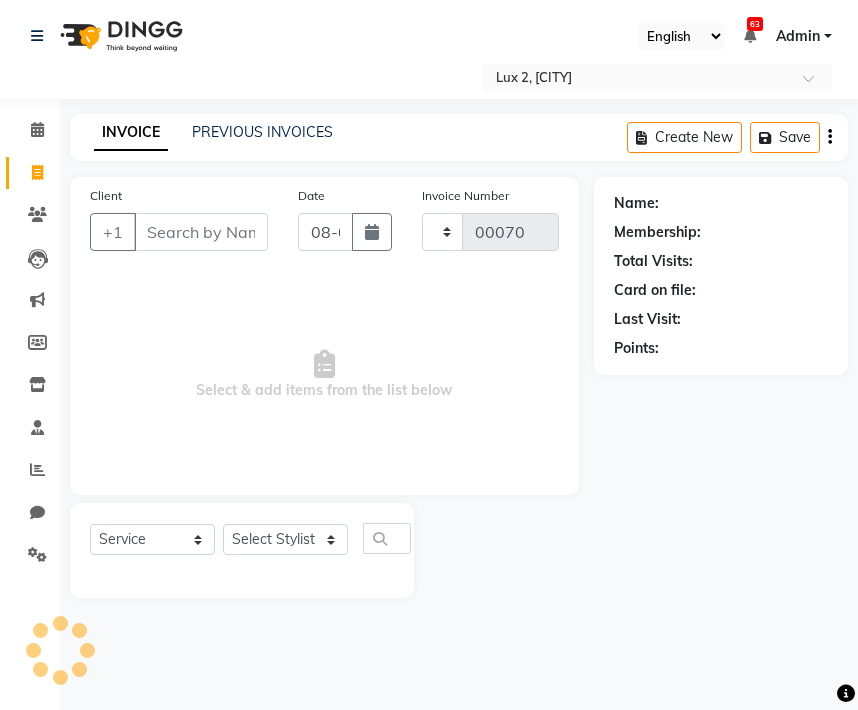 select on "185" 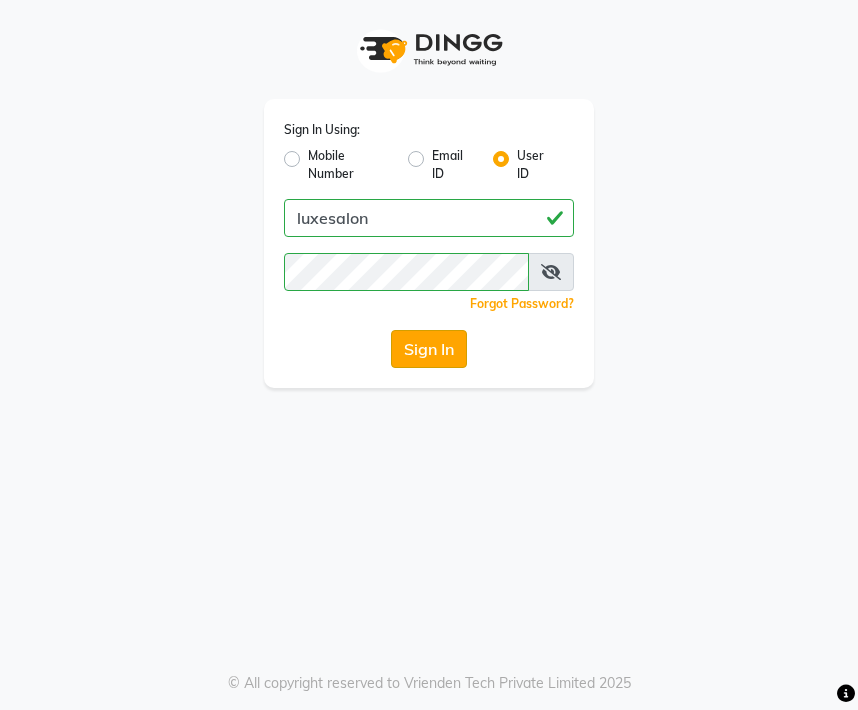 click on "Sign In" 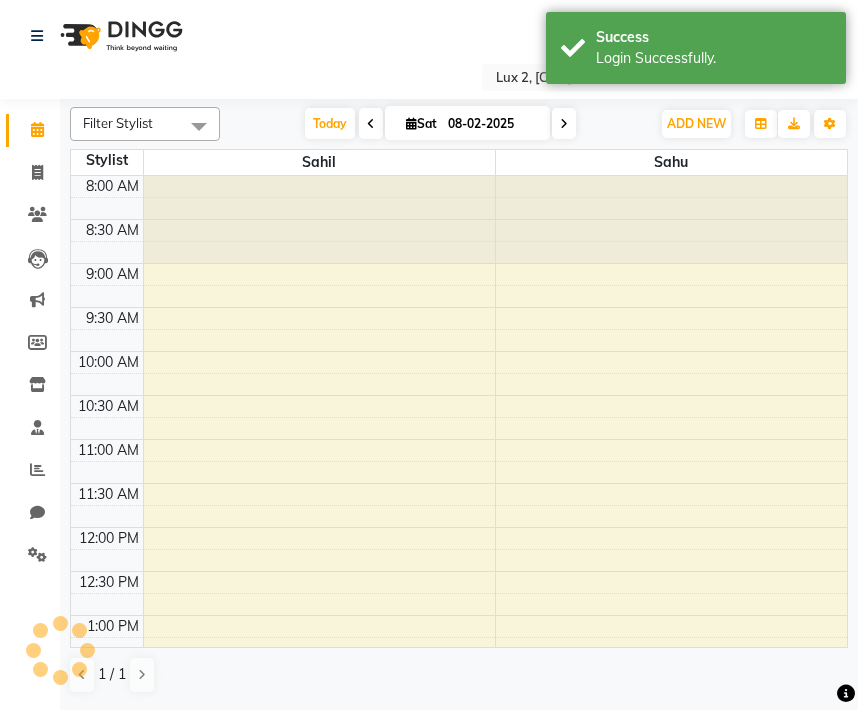 scroll, scrollTop: 0, scrollLeft: 0, axis: both 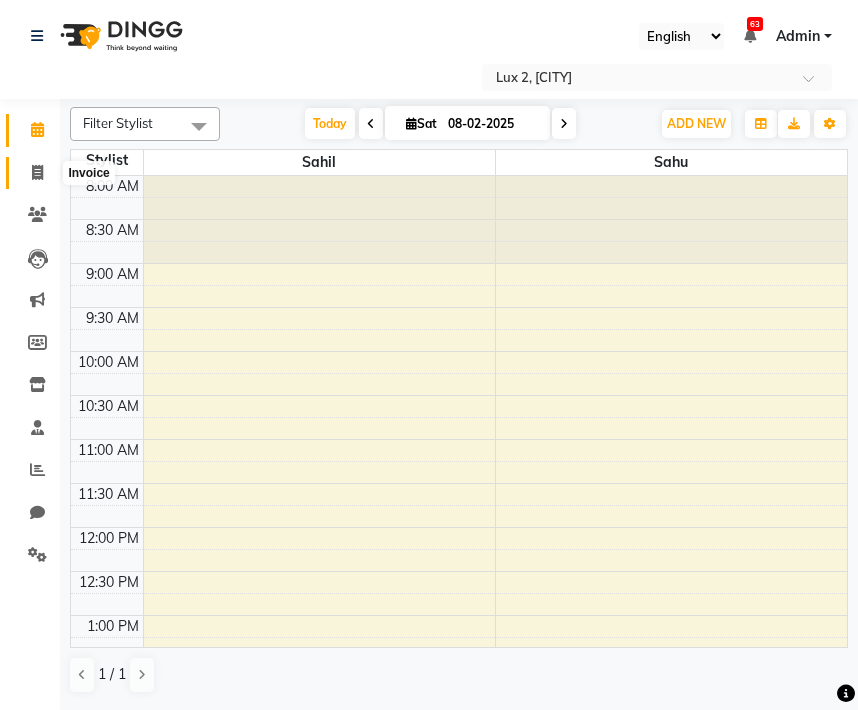 click 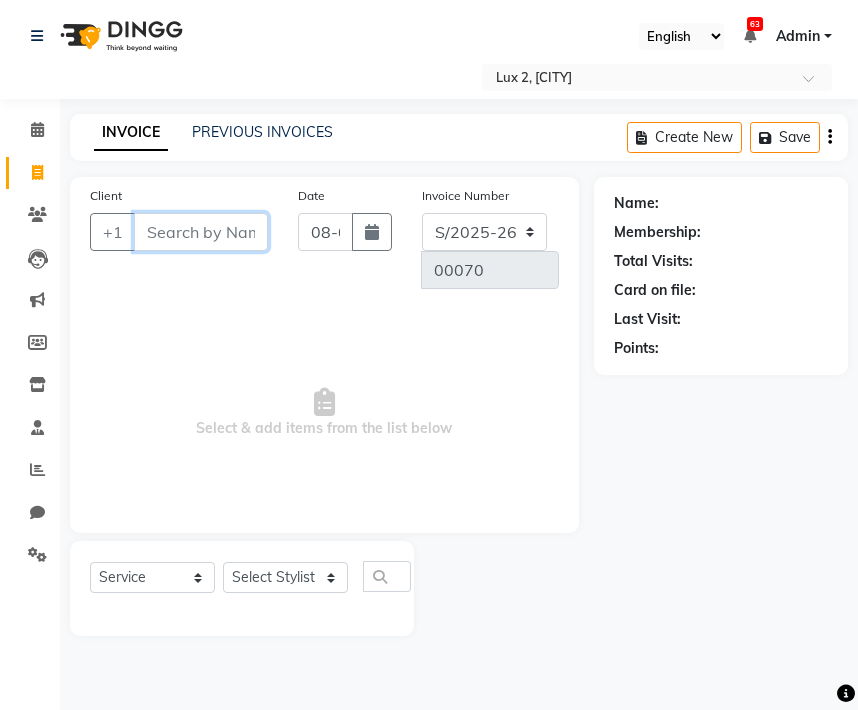 click on "Client" at bounding box center [201, 232] 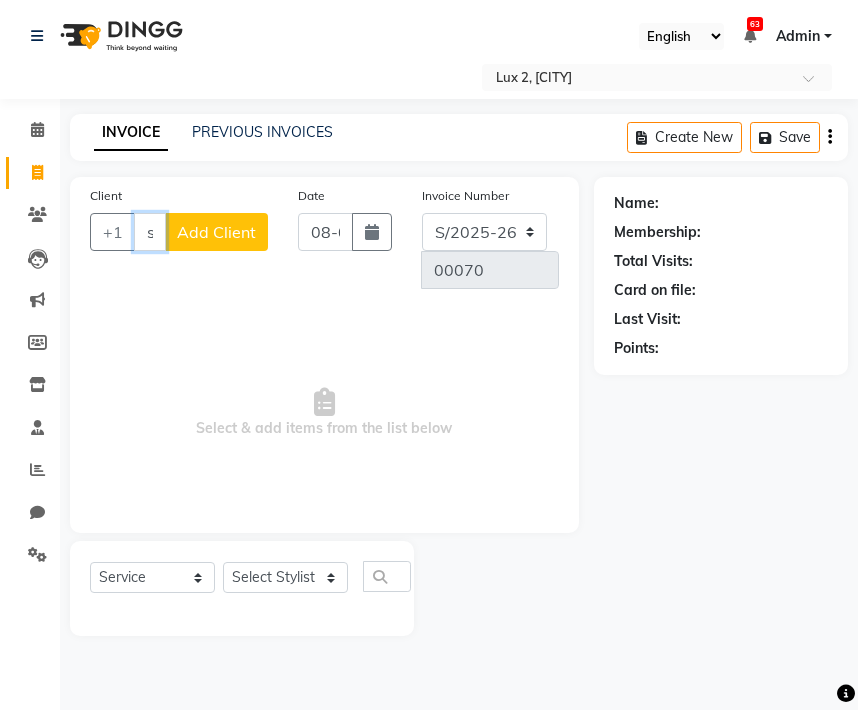 scroll, scrollTop: 0, scrollLeft: 18, axis: horizontal 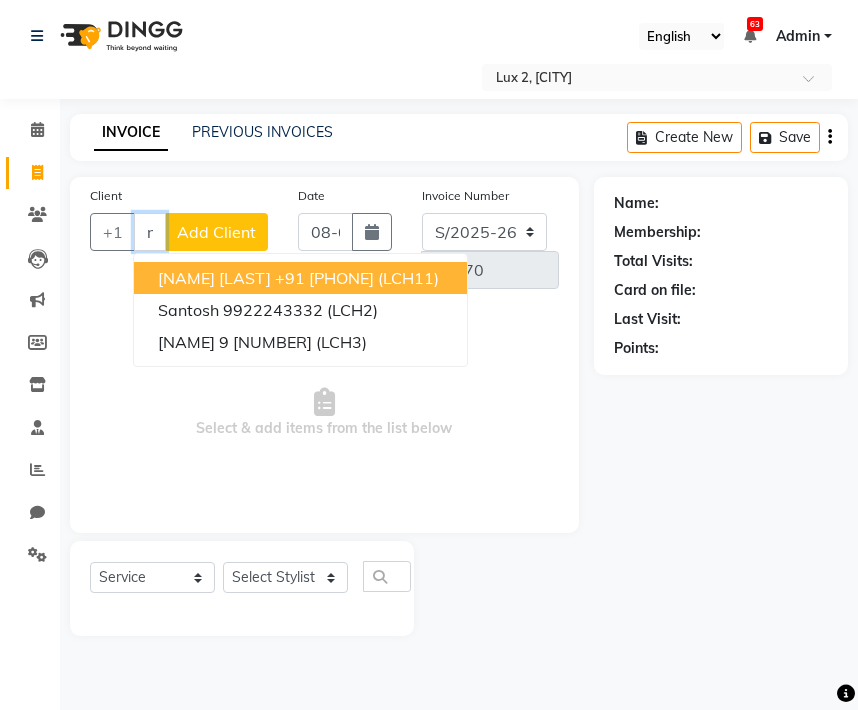 click on "+91  9922243332" at bounding box center [324, 278] 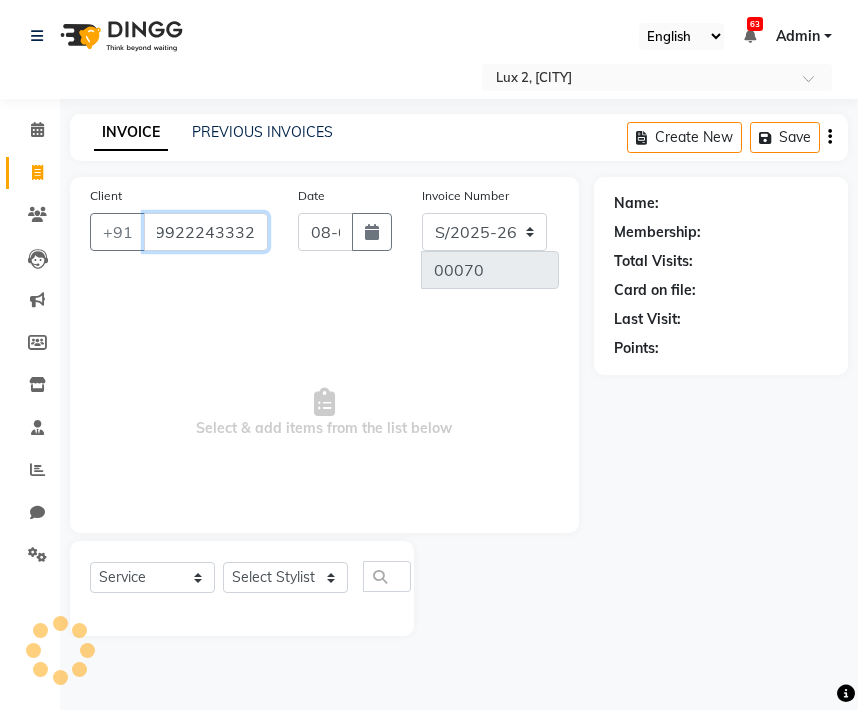 scroll, scrollTop: 0, scrollLeft: 0, axis: both 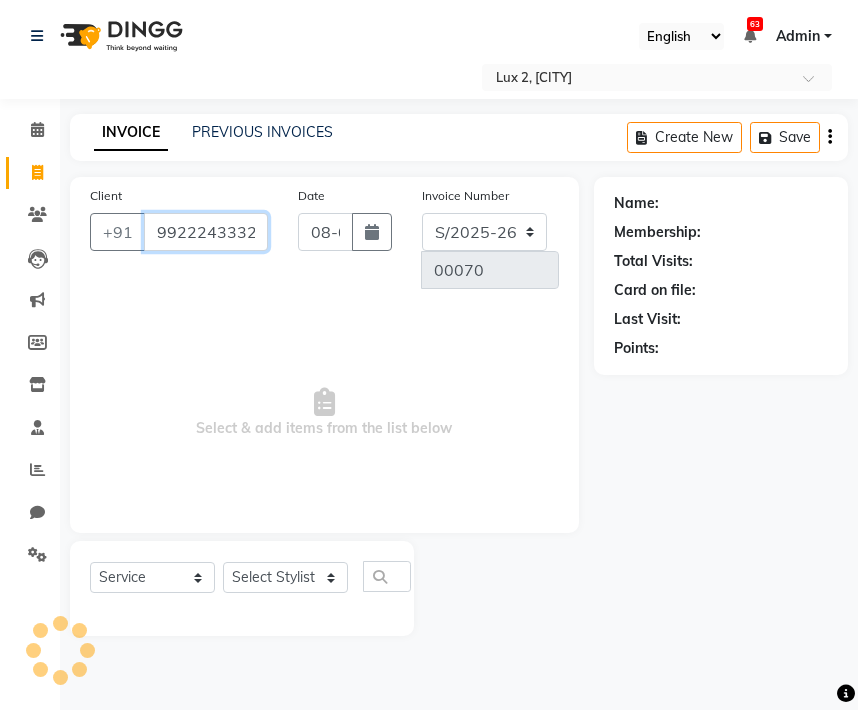 type on "9922243332" 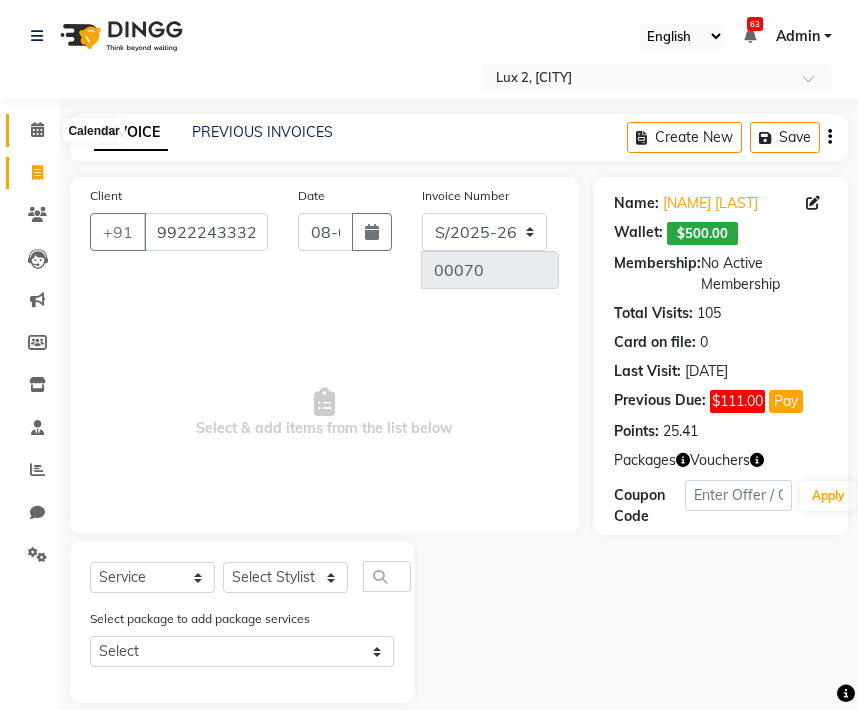 click 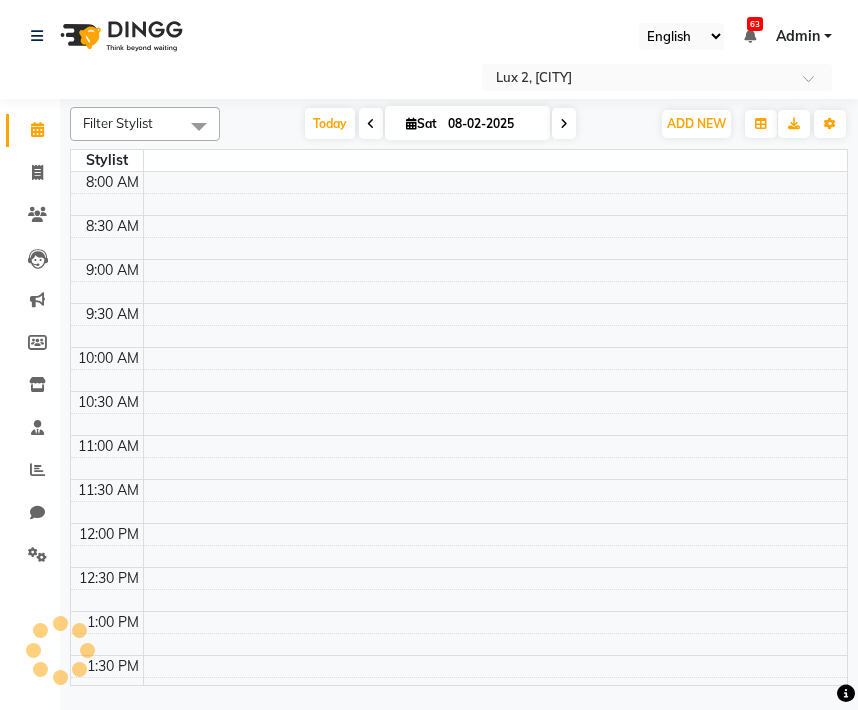 scroll, scrollTop: 529, scrollLeft: 0, axis: vertical 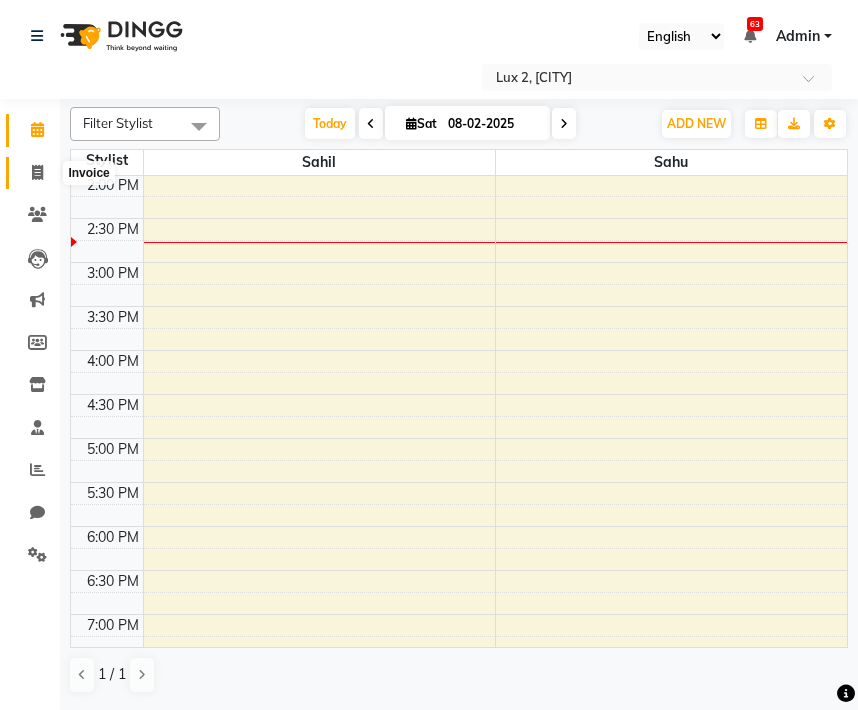 click 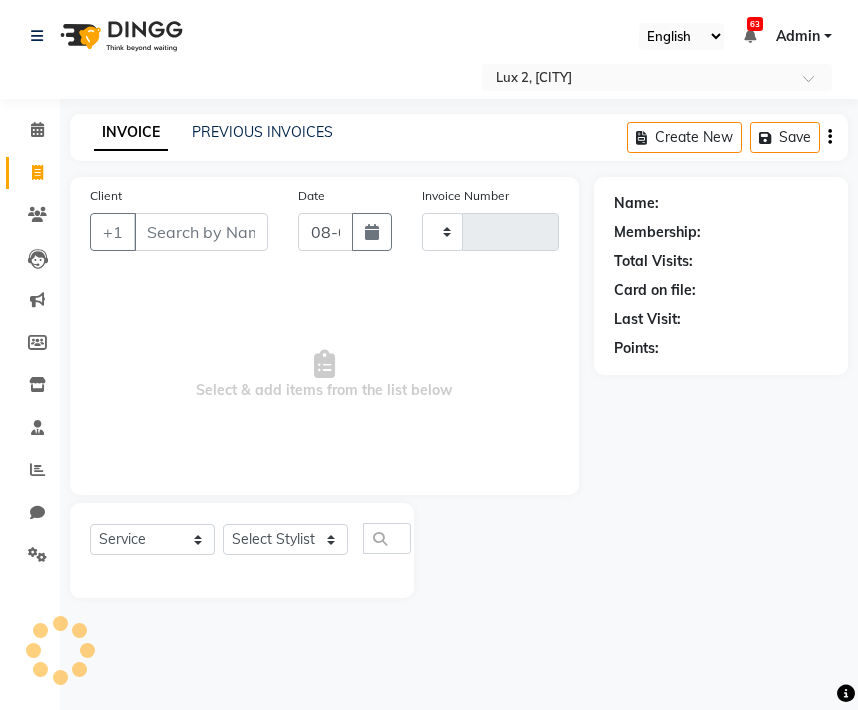 type on "00070" 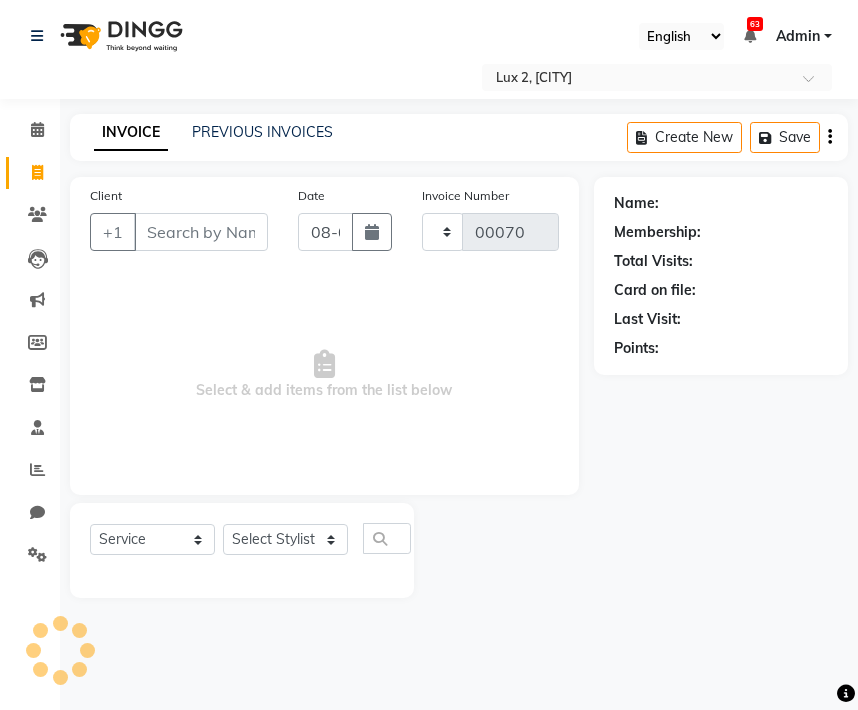 select on "185" 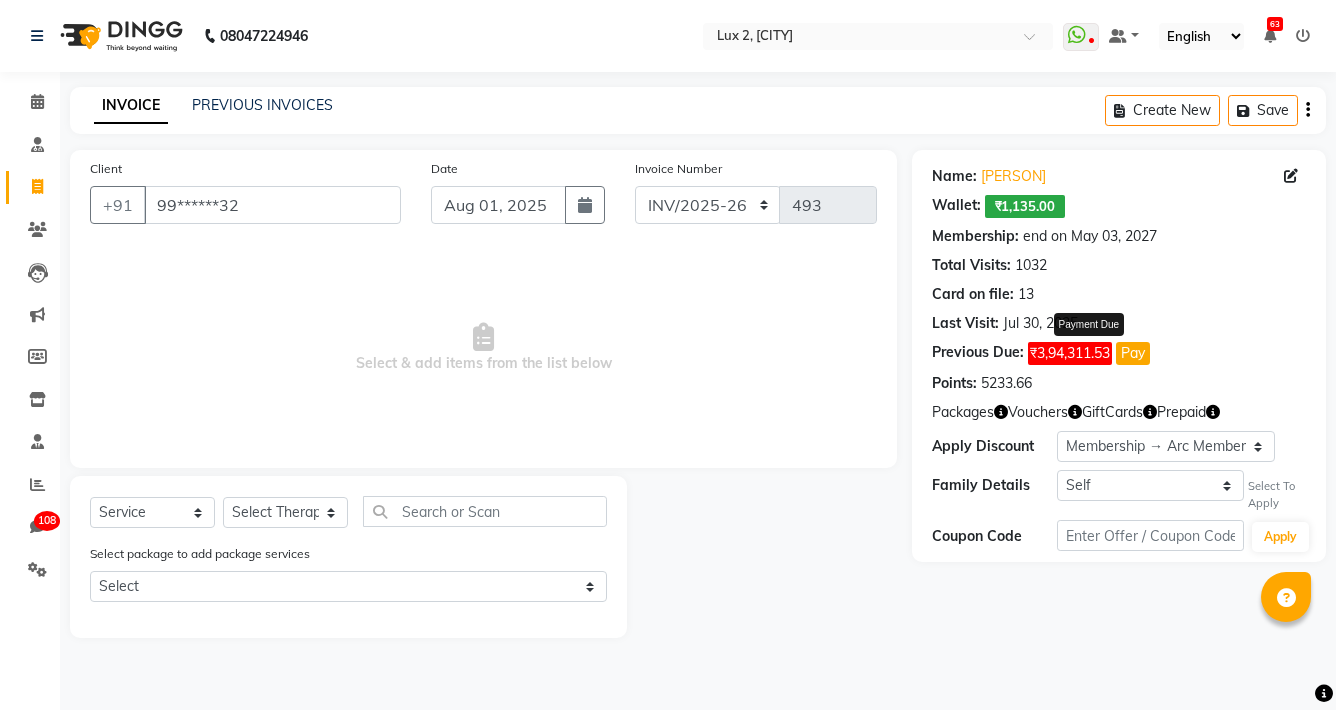 select on "157" 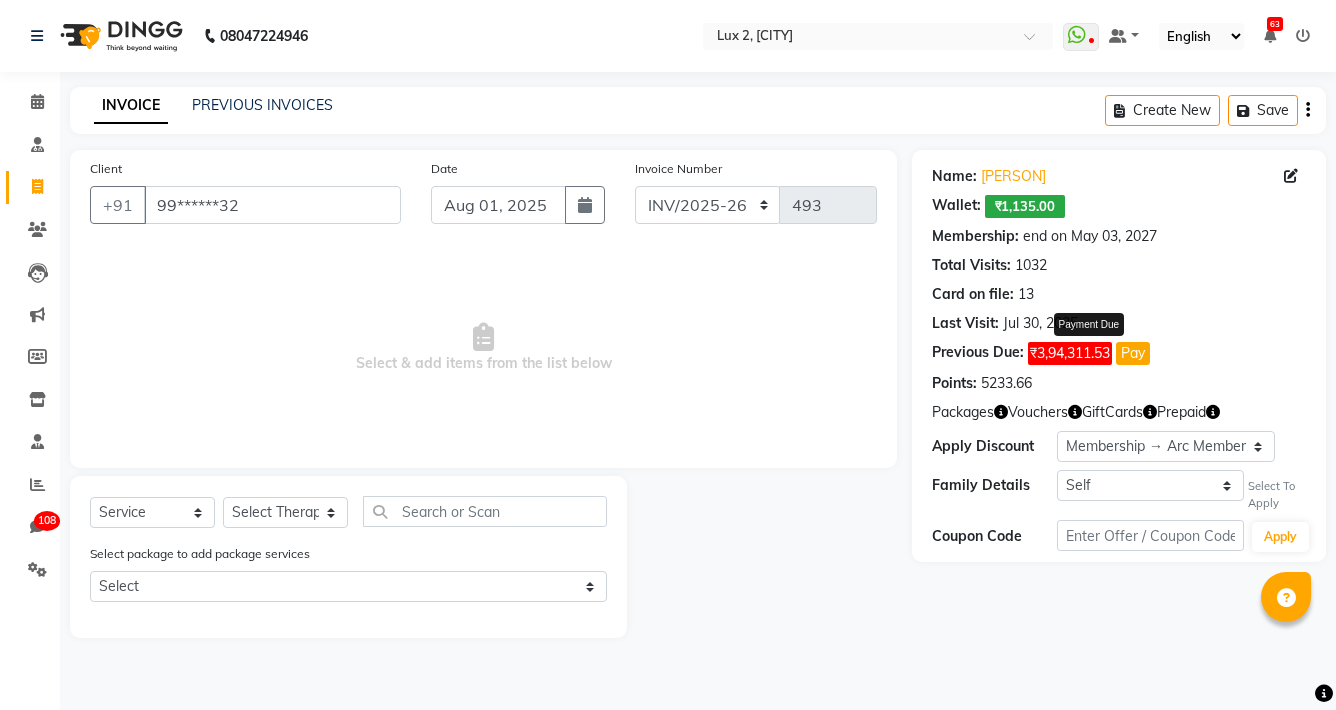 scroll, scrollTop: 0, scrollLeft: 0, axis: both 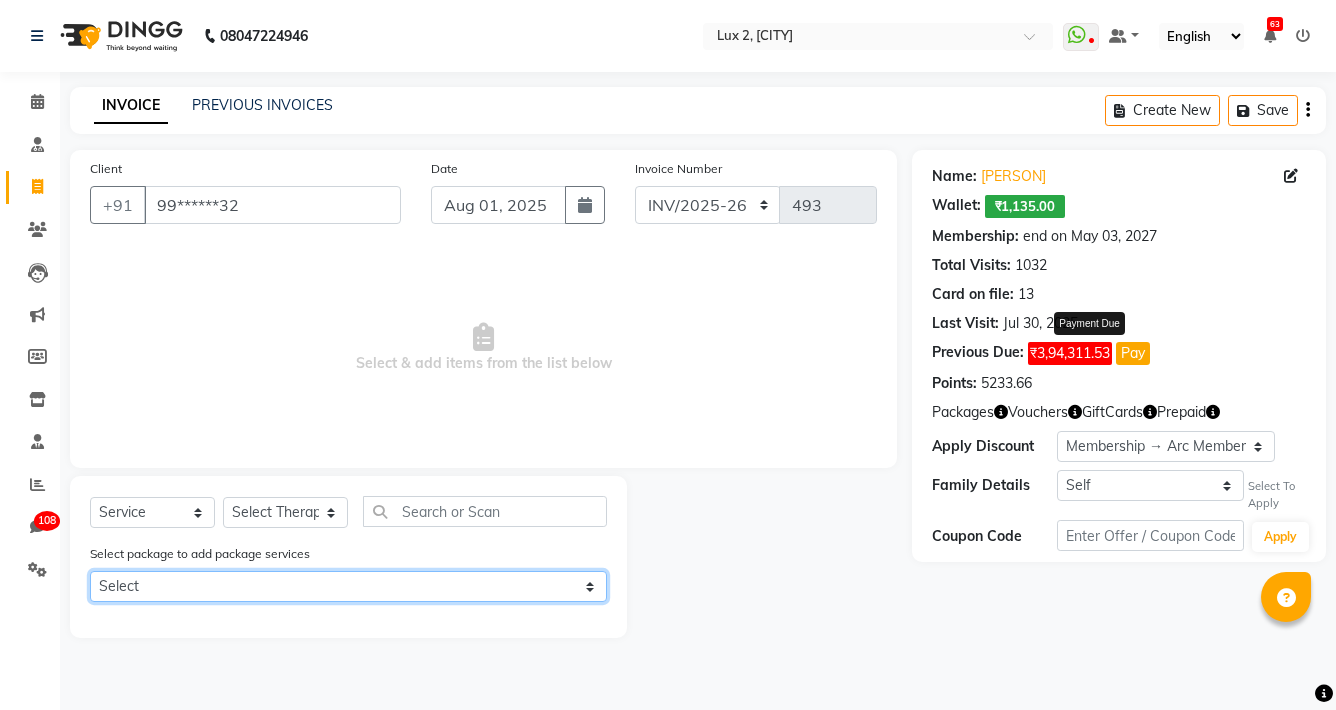 click on "Select 50% share package 6 HOURS IN 7800K 50% share package half share tax on sell Checking Package Diwali Combo 1 Lotus facial Tax on redeem abcd 8000" 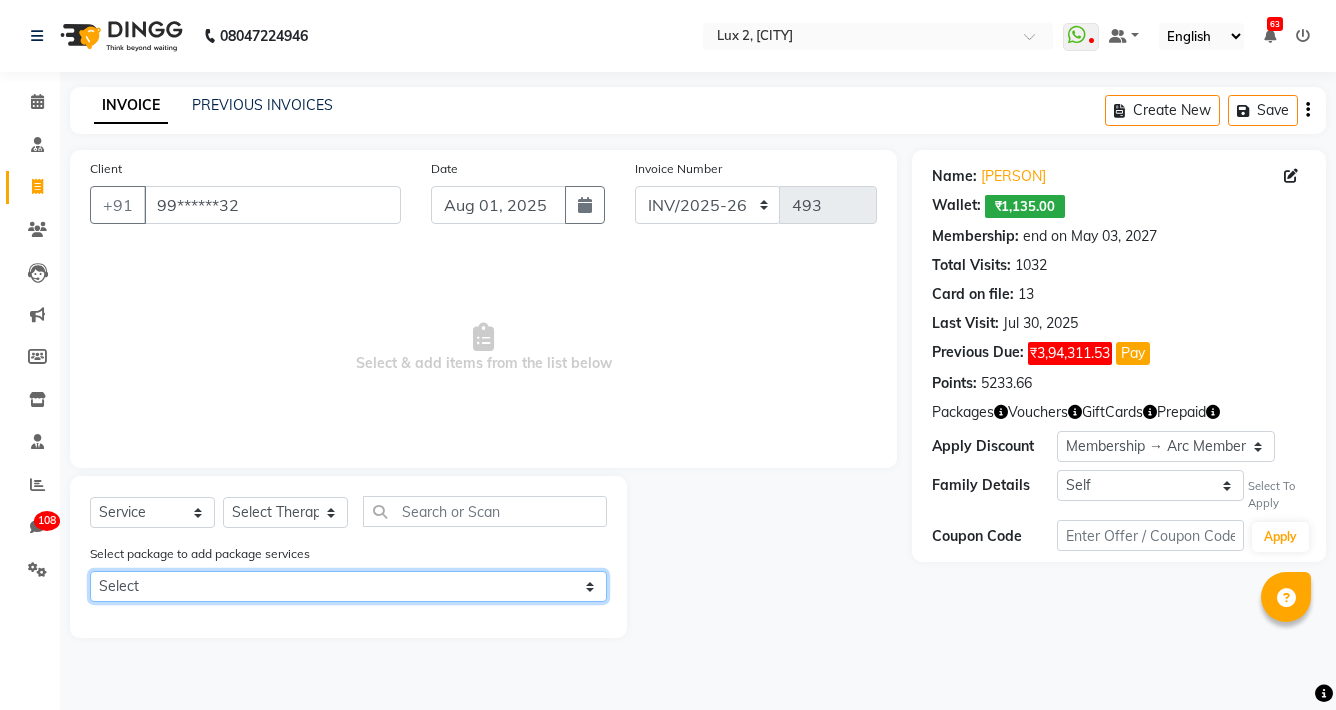 select on "1: Object" 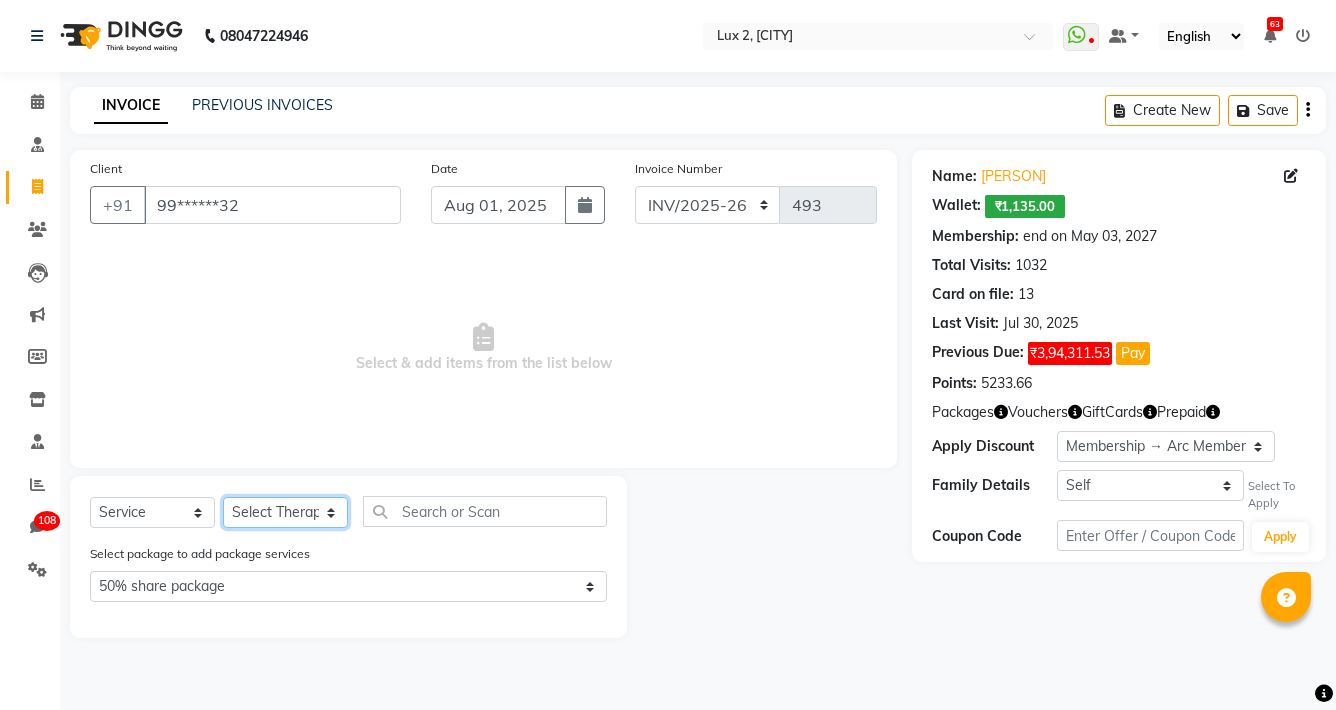 click on "Select Therapist aadi manav abc testing Abc testing abhi Admin A Amit Ankit magan Anuja ashwins Automation DND avdesh Bhushan Kolhe Dhiraj Mokal Dhiraj Mokal2 dinesh dingg staff test dingg staff test2 dinu Gaju dhingra Gaju mahajan Ganesh harsh harsh testing jivan kolhe Krishna Singh kunal patil Mamta MonaKumari Mukhtar New QA Staff New Salary Staff New Salary Staff 2 New staff Testing praveen Praveen2 Priya Rajshree ravi raj  saheen sam billing sam kontas samtesting Samyak Shalini Shamshad shivam Shreyash Shubham shubham431 Sonoo sonu staff sortt Staff_DoNotDelete Staff For Reports Staff new-2 Suchita Suchita Sukanya Test Achievement 2 Testing Achievement testshubh Test - staff -01 testt Vani" 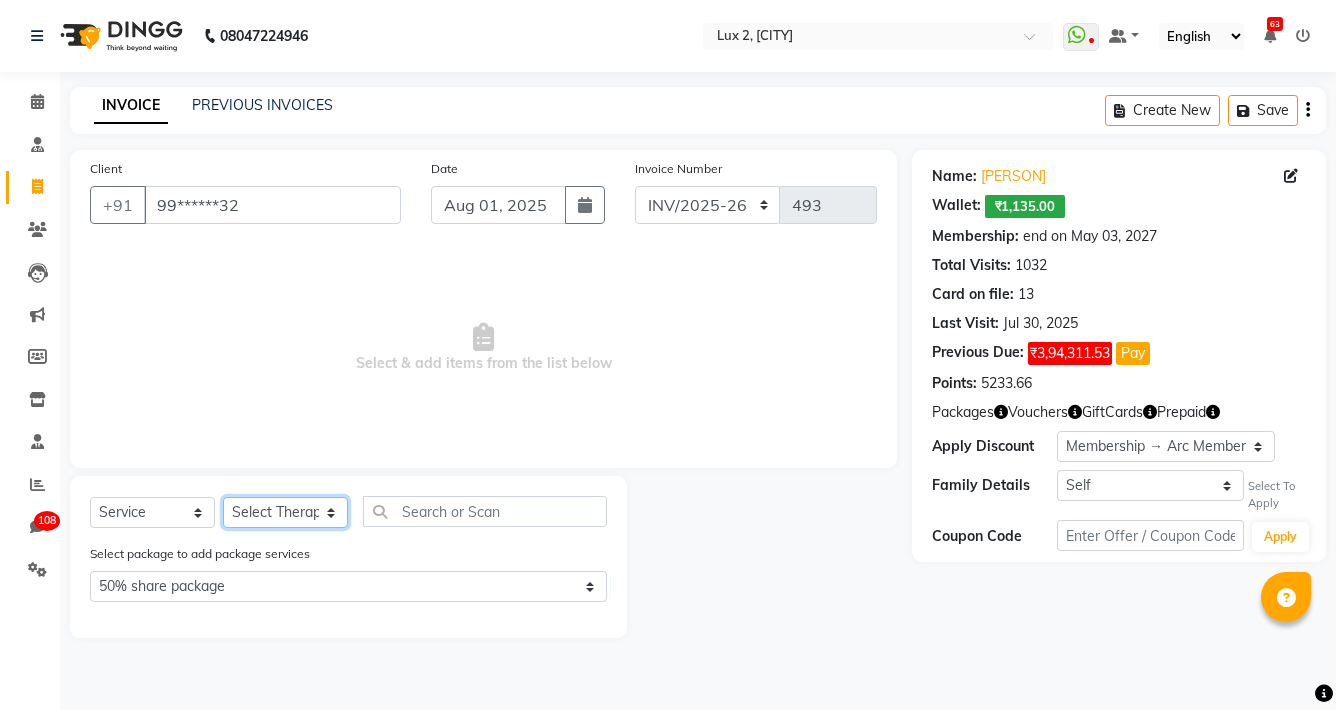 select on "5396" 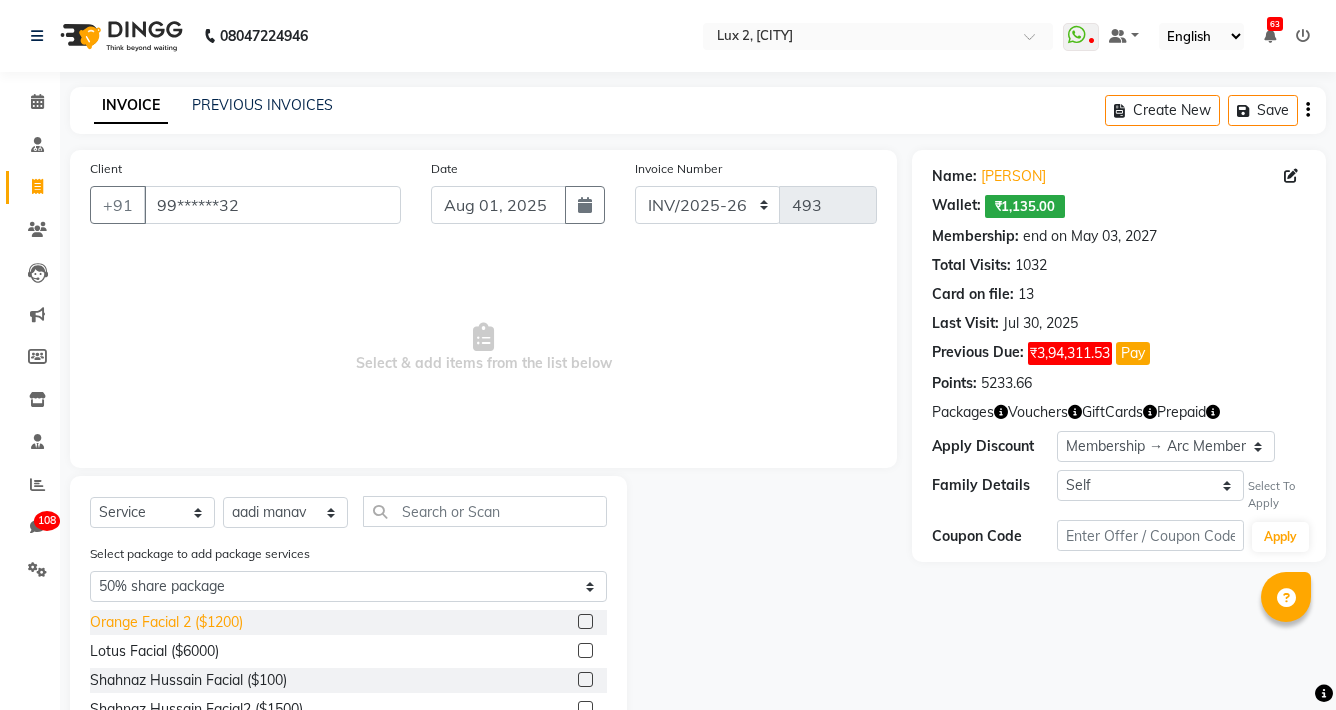 click on "Orange Facial 2 ($1200)" 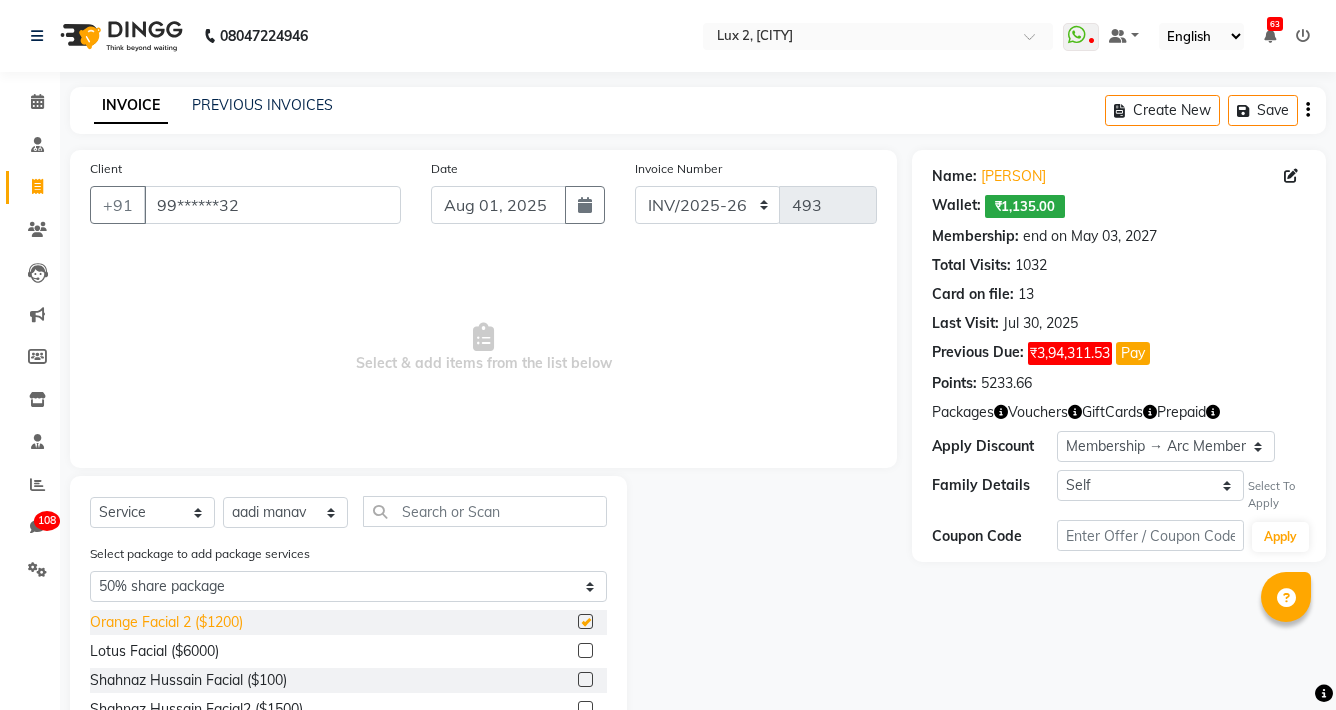 checkbox on "true" 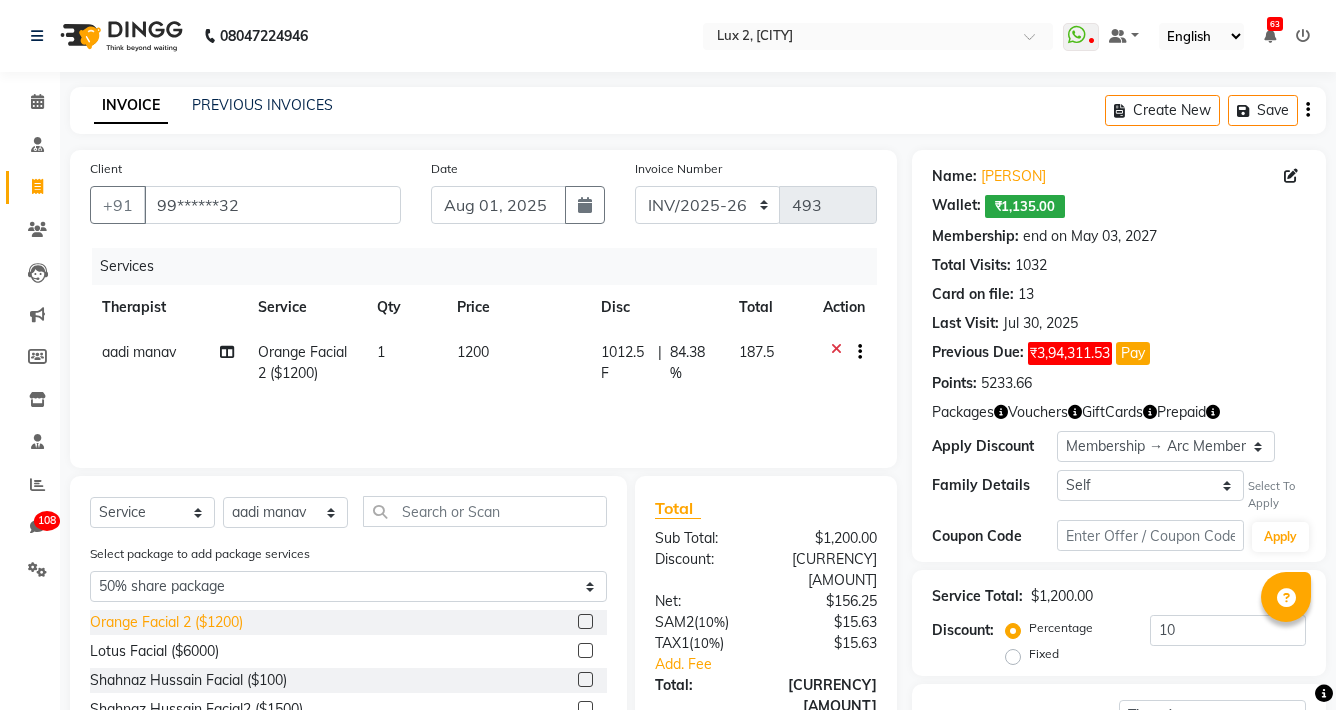 checkbox on "false" 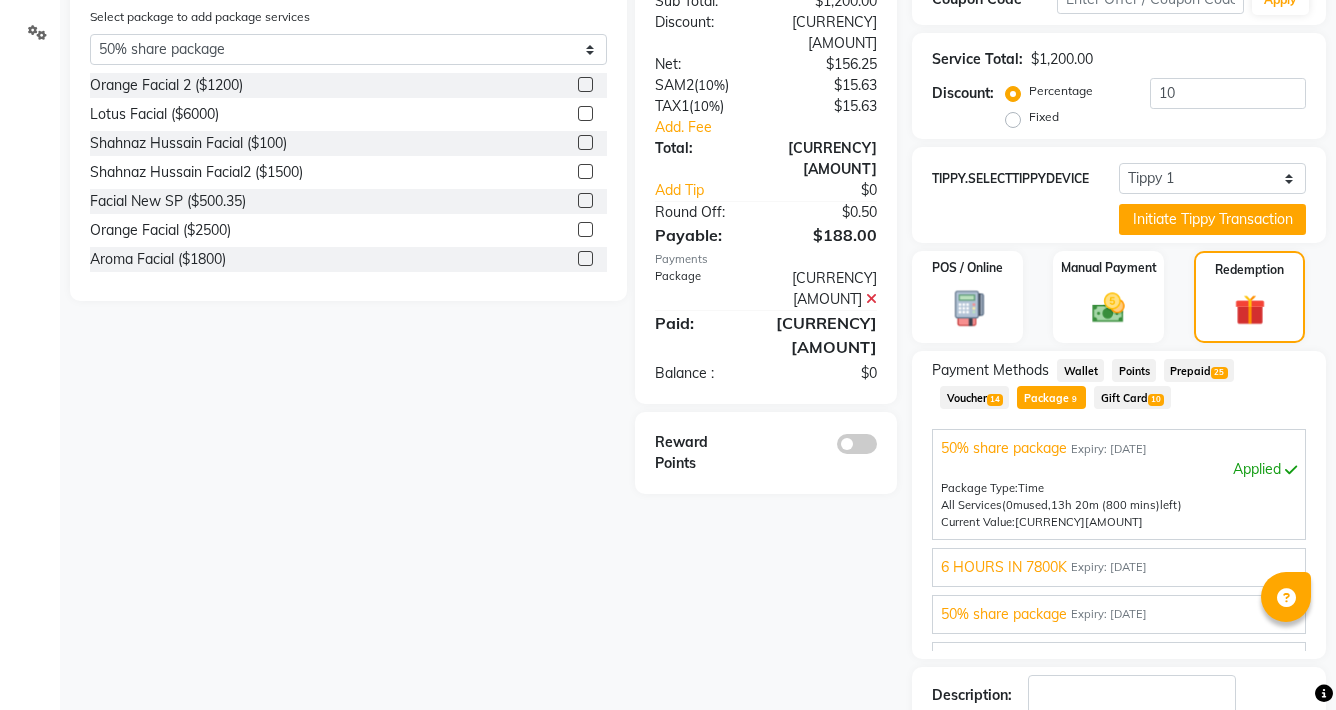scroll, scrollTop: 671, scrollLeft: 0, axis: vertical 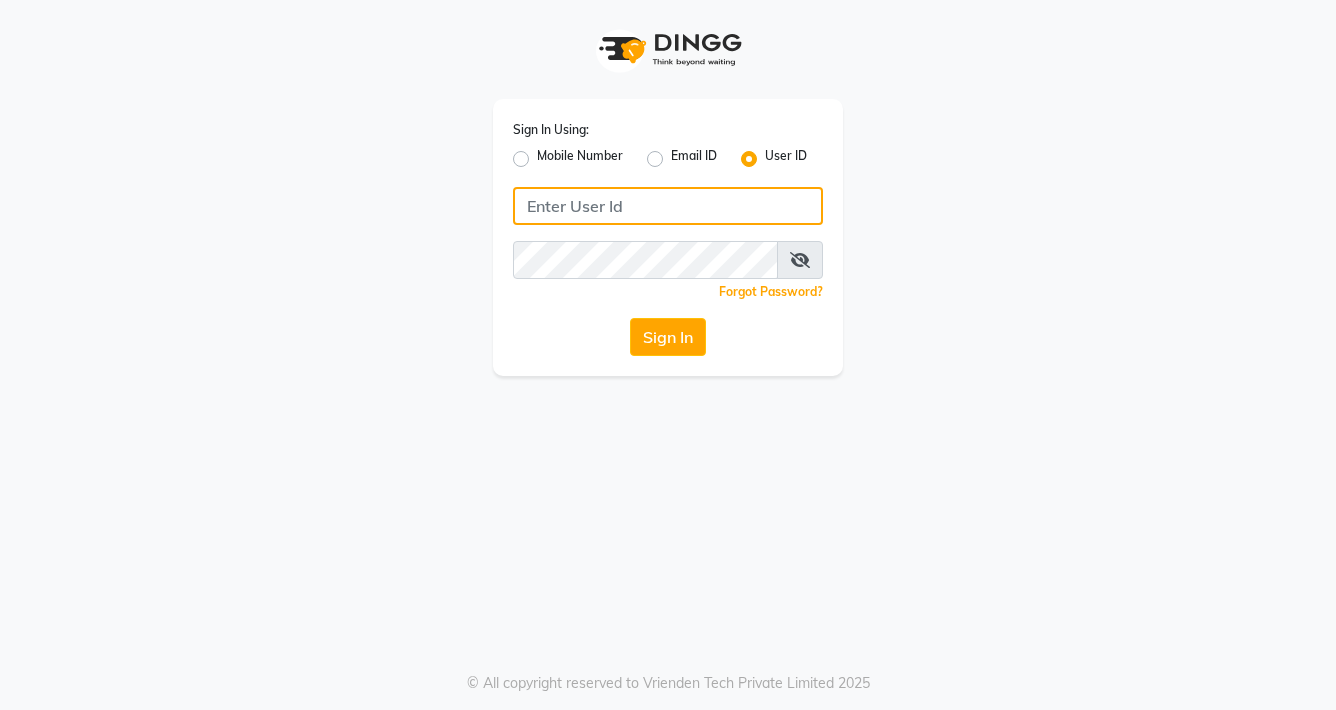 type on "luxesalon" 